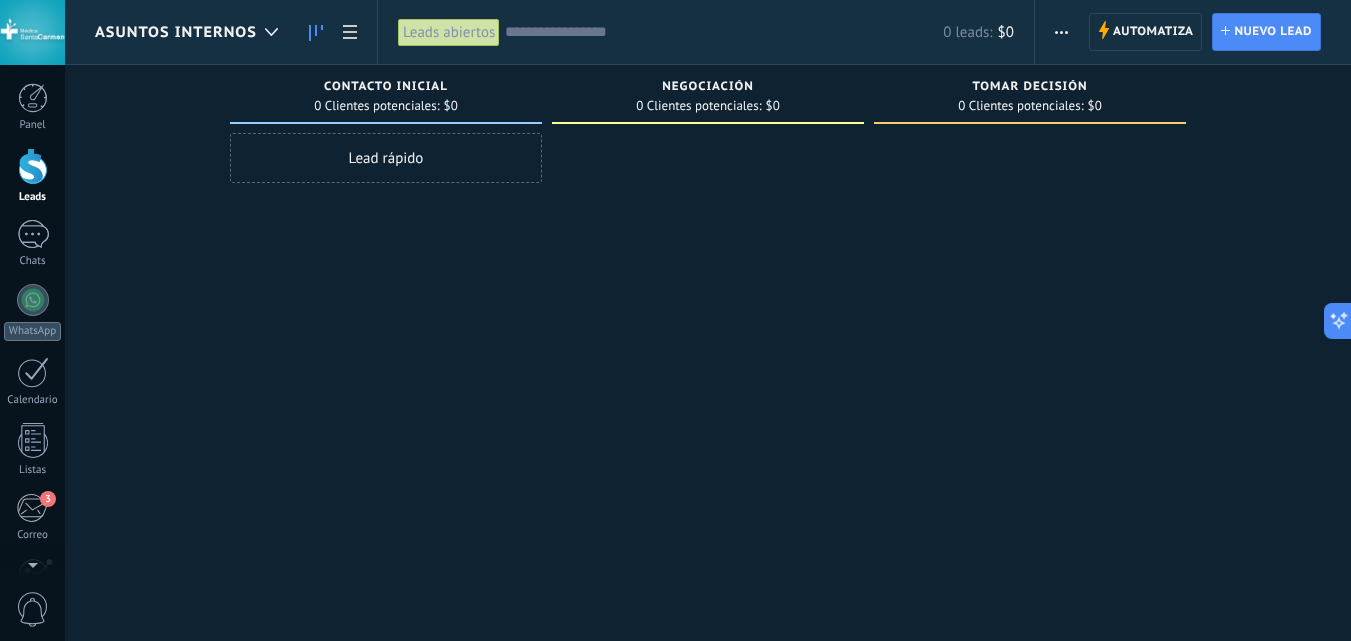 scroll, scrollTop: 0, scrollLeft: 0, axis: both 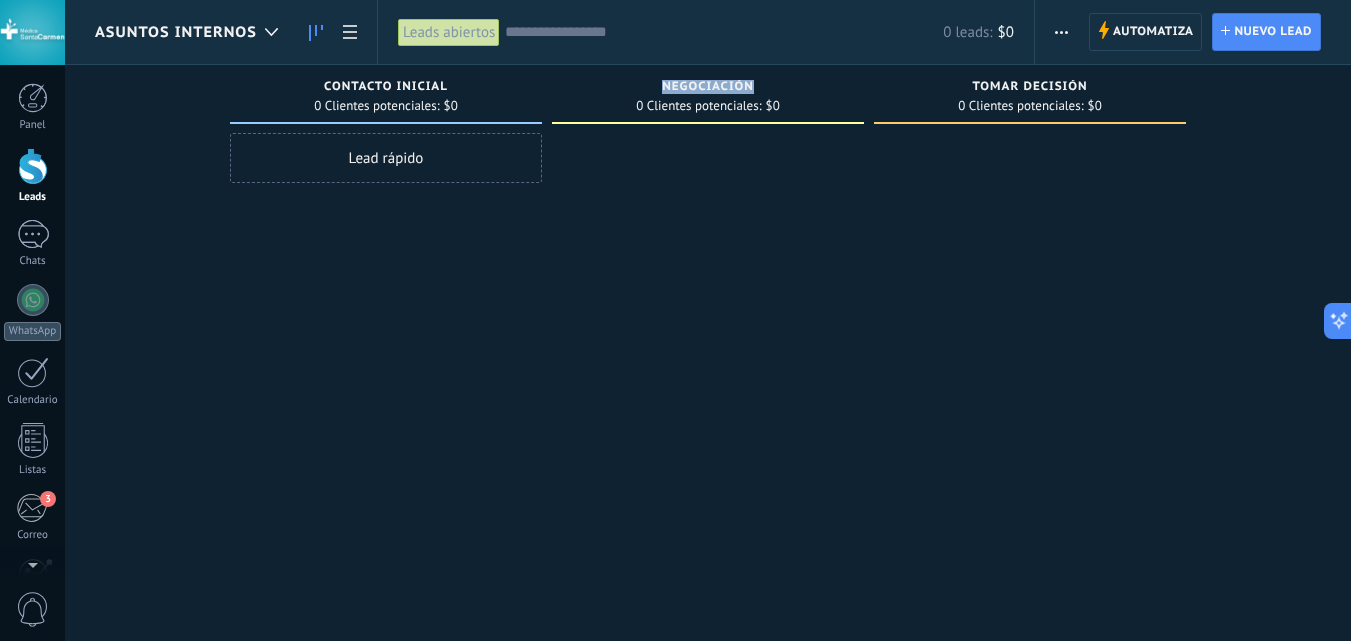 click on "Negociación" at bounding box center (708, 87) 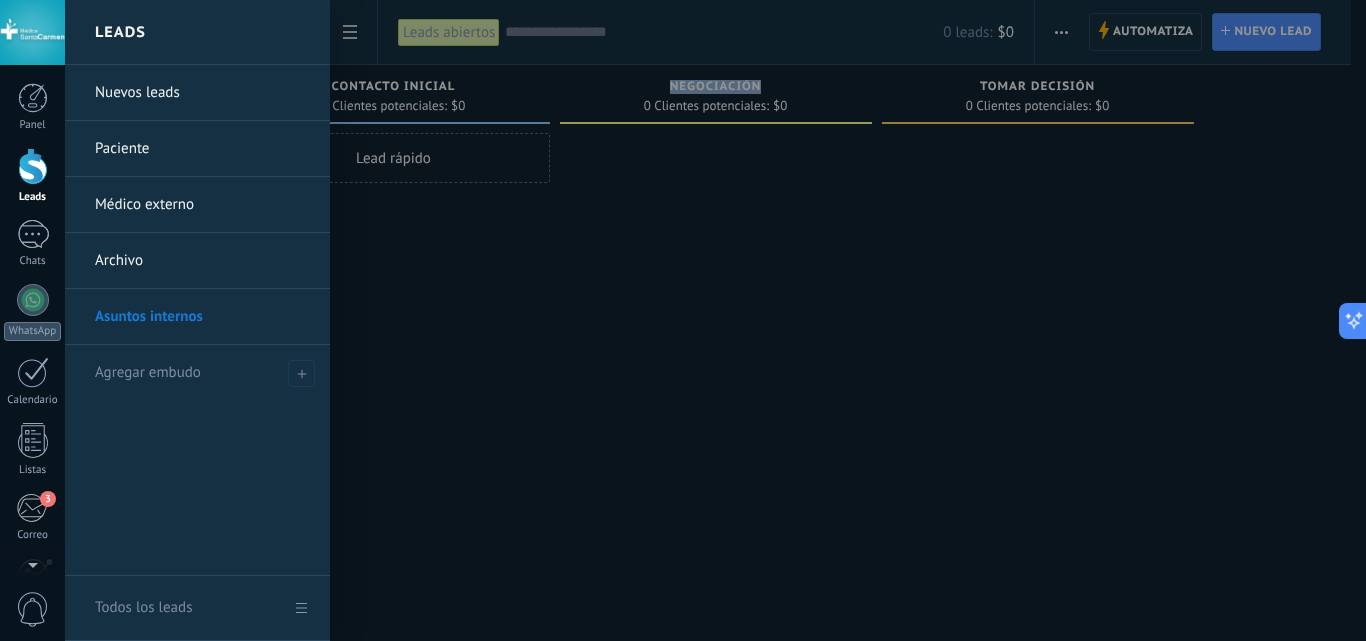 click at bounding box center (748, 320) 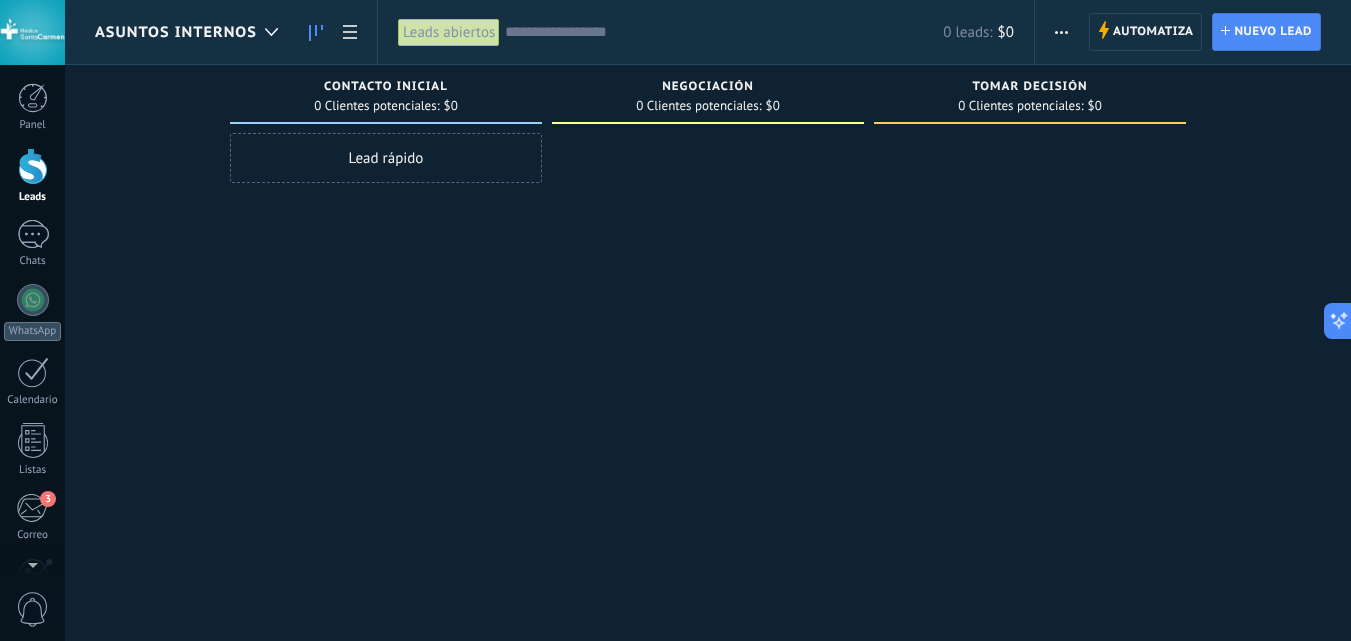click on "Contacto inicial" at bounding box center [386, 87] 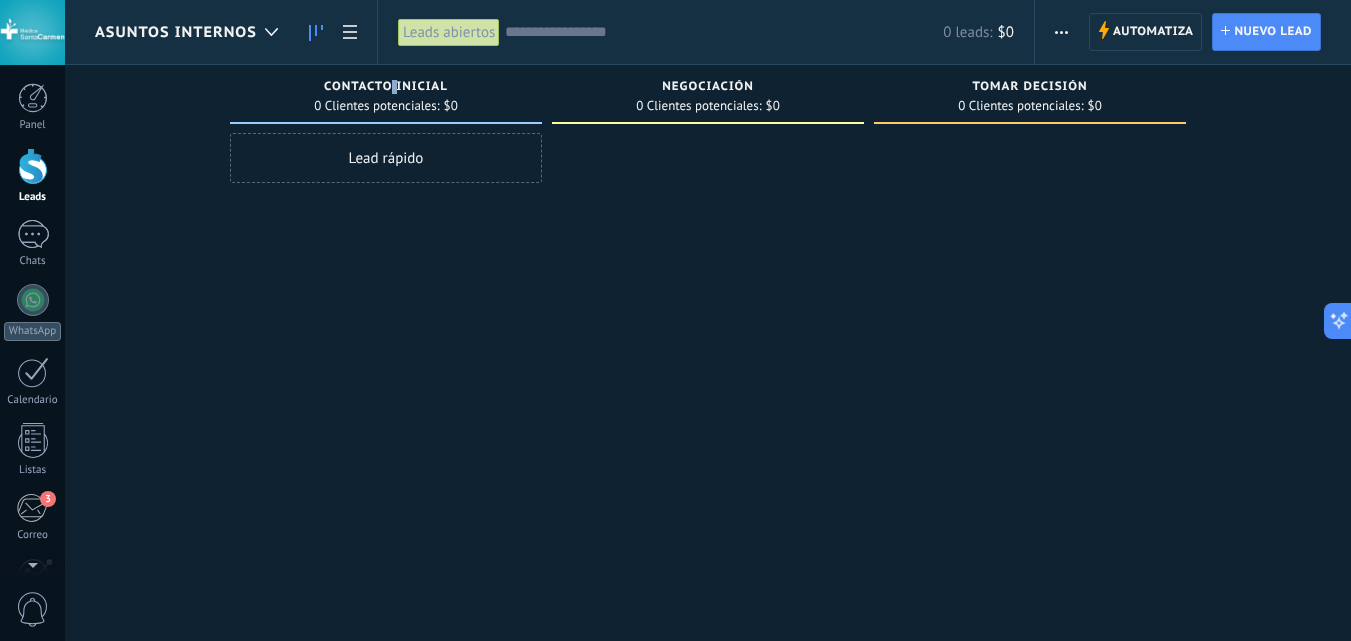 click on "Contacto inicial" at bounding box center (386, 87) 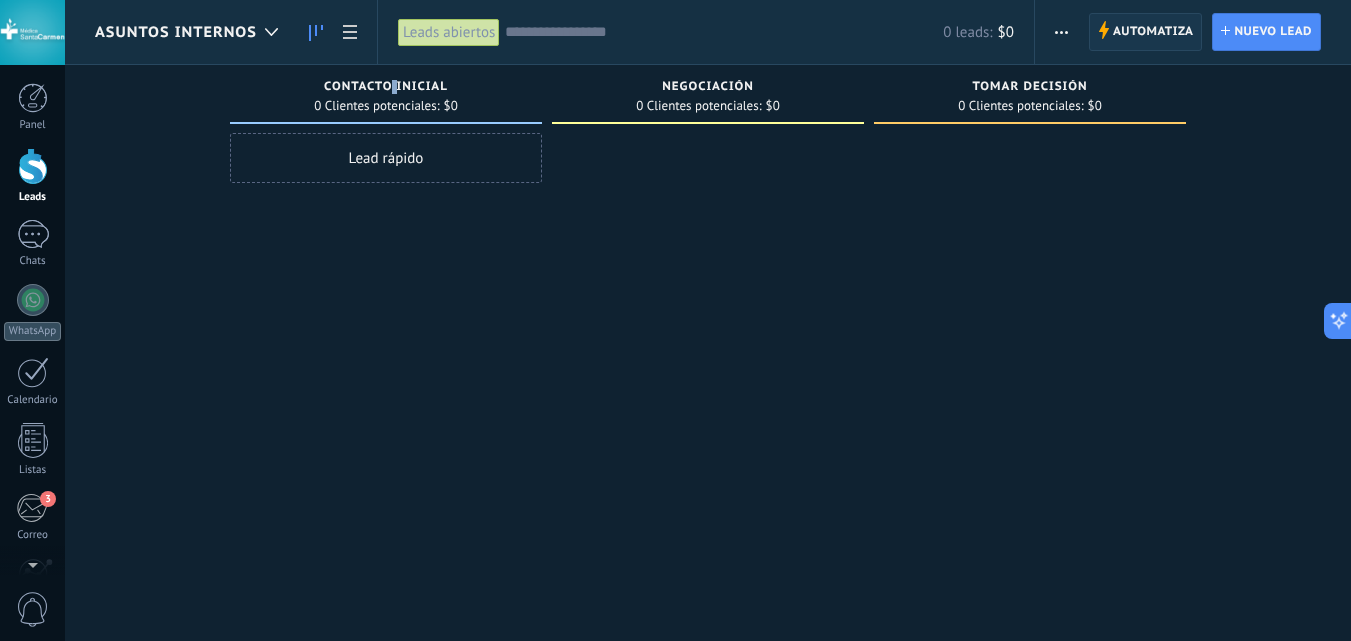 click on "Automatiza" at bounding box center (1153, 32) 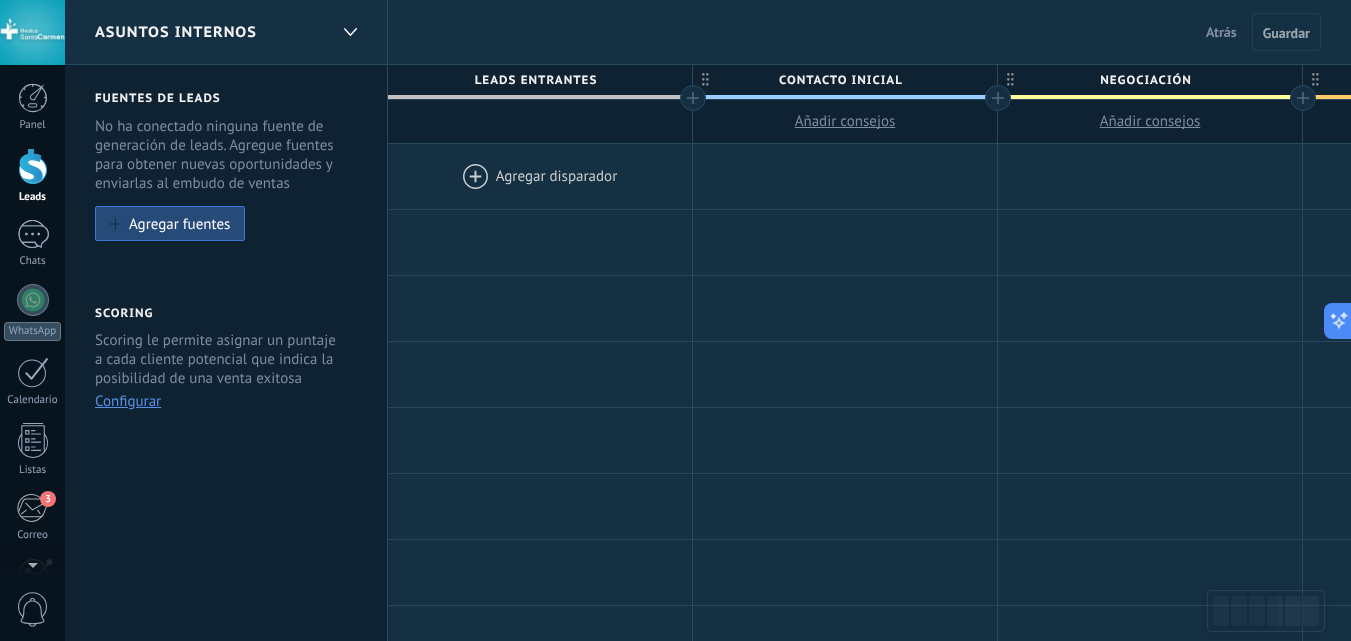 click on "Contacto inicial" at bounding box center (840, 80) 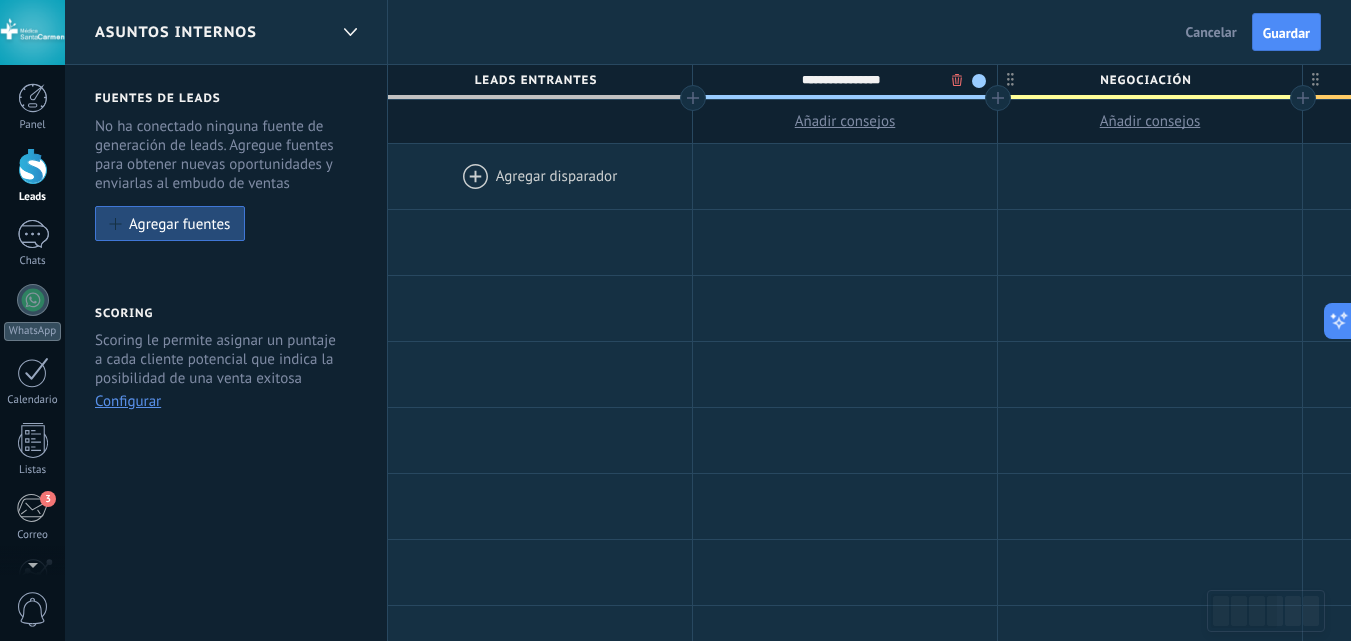 type on "**********" 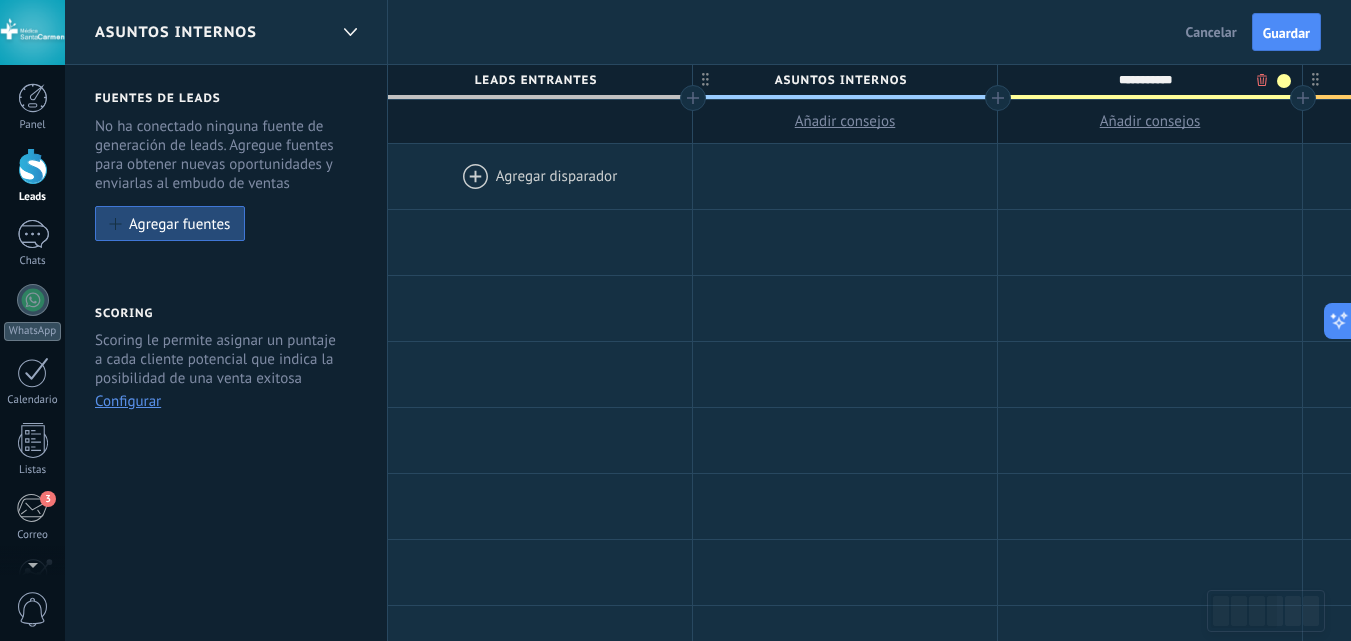 click on ".abccls-1,.abccls-2{fill-rule:evenodd}.abccls-2{fill:#fff} .abfcls-1{fill:none}.abfcls-2{fill:#fff} .abncls-1{isolation:isolate}.abncls-2{opacity:.06}.abncls-2,.abncls-3,.abncls-6{mix-blend-mode:multiply}.abncls-3{opacity:.15}.abncls-4,.abncls-8{fill:#fff}.abncls-5{fill:url(#abnlinear-gradient)}.abncls-6{opacity:.04}.abncls-7{fill:url(#abnlinear-gradient-2)}.abncls-8{fill-rule:evenodd} .abqst0{fill:#ffa200} .abwcls-1{fill:#252525} .cls-1{isolation:isolate} .acicls-1{fill:none} .aclcls-1{fill:#232323} .acnst0{display:none} .addcls-1,.addcls-2{fill:none;stroke-miterlimit:10}.addcls-1{stroke:#dfe0e5}.addcls-2{stroke:#a1a7ab} .adecls-1,.adecls-2{fill:none;stroke-miterlimit:10}.adecls-1{stroke:#dfe0e5}.adecls-2{stroke:#a1a7ab} .adqcls-1{fill:#8591a5;fill-rule:evenodd} .aeccls-1{fill:#5c9f37} .aeecls-1{fill:#f86161} .aejcls-1{fill:#8591a5;fill-rule:evenodd} .aekcls-1{fill-rule:evenodd} .aelcls-1{fill-rule:evenodd;fill:currentColor} .aemcls-1{fill-rule:evenodd;fill:currentColor} .aencls-2{fill:#f86161;opacity:.3}" at bounding box center (675, 320) 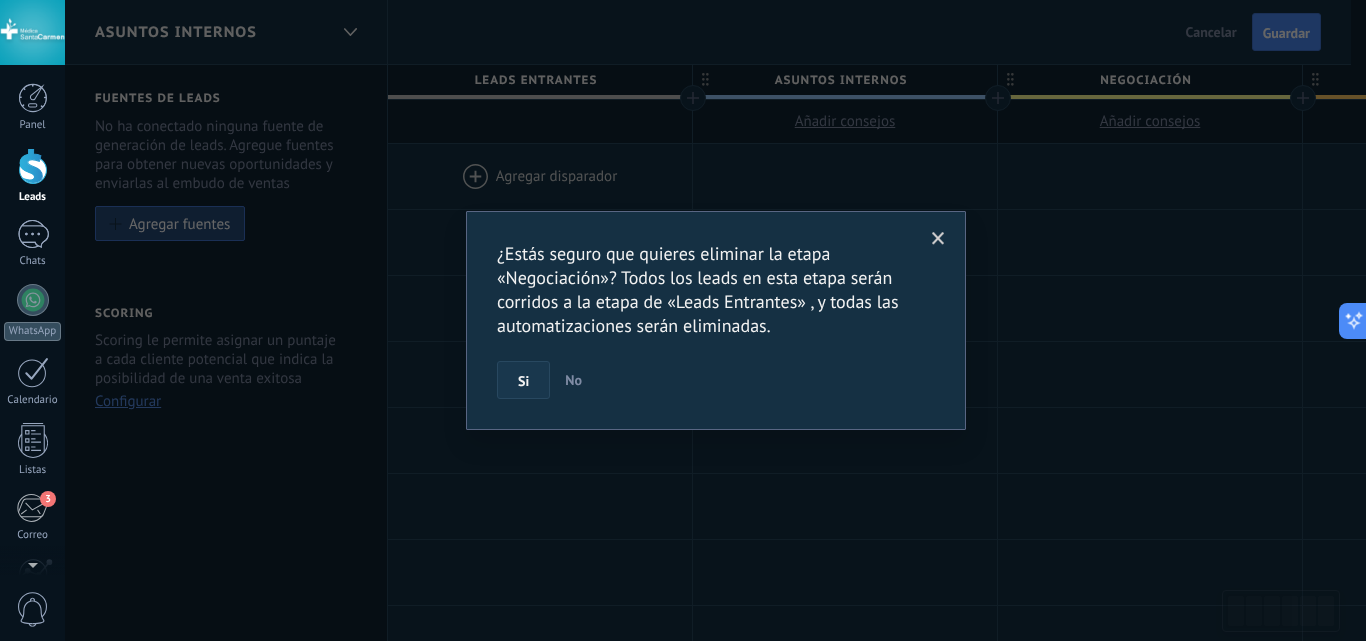 click on "Si" at bounding box center [523, 380] 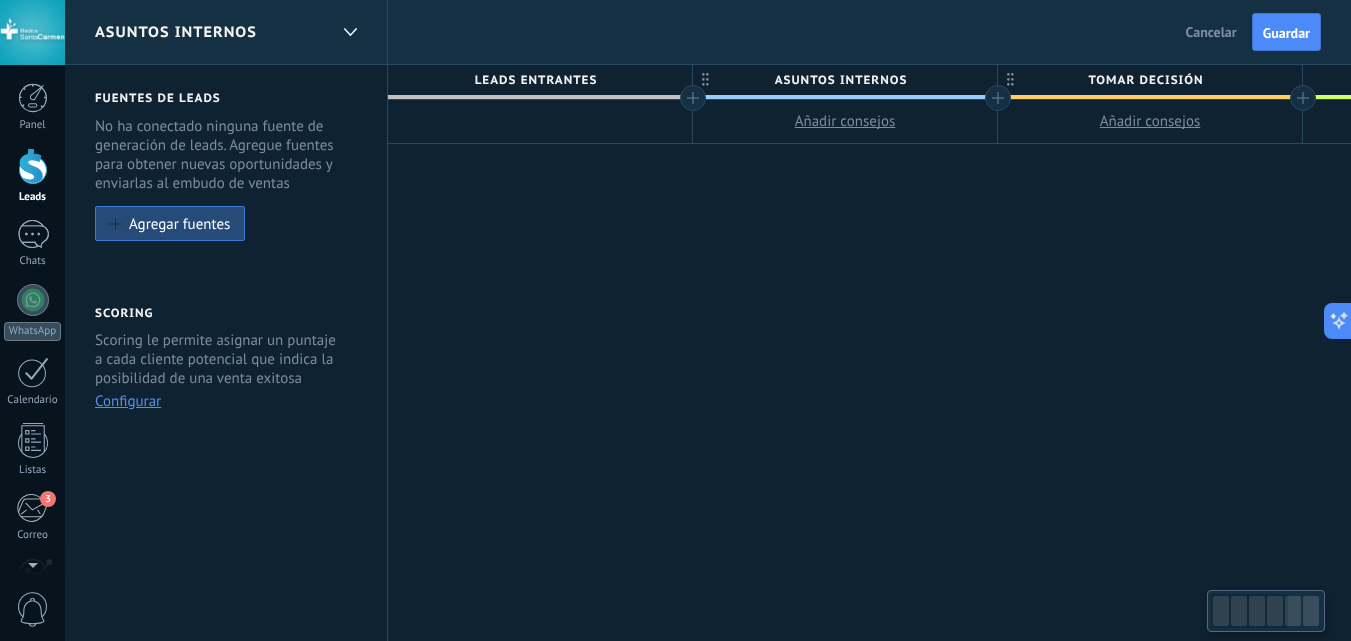 scroll, scrollTop: 0, scrollLeft: 4, axis: horizontal 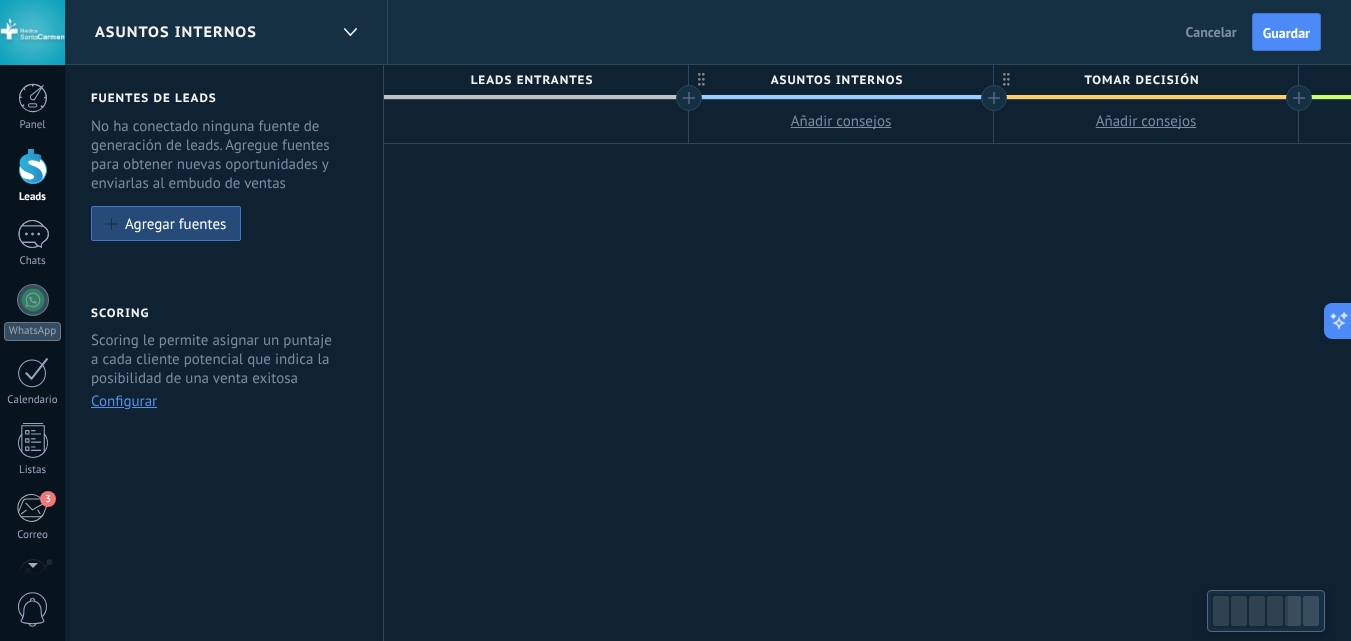 click on "Tomar decisión" at bounding box center [1141, 80] 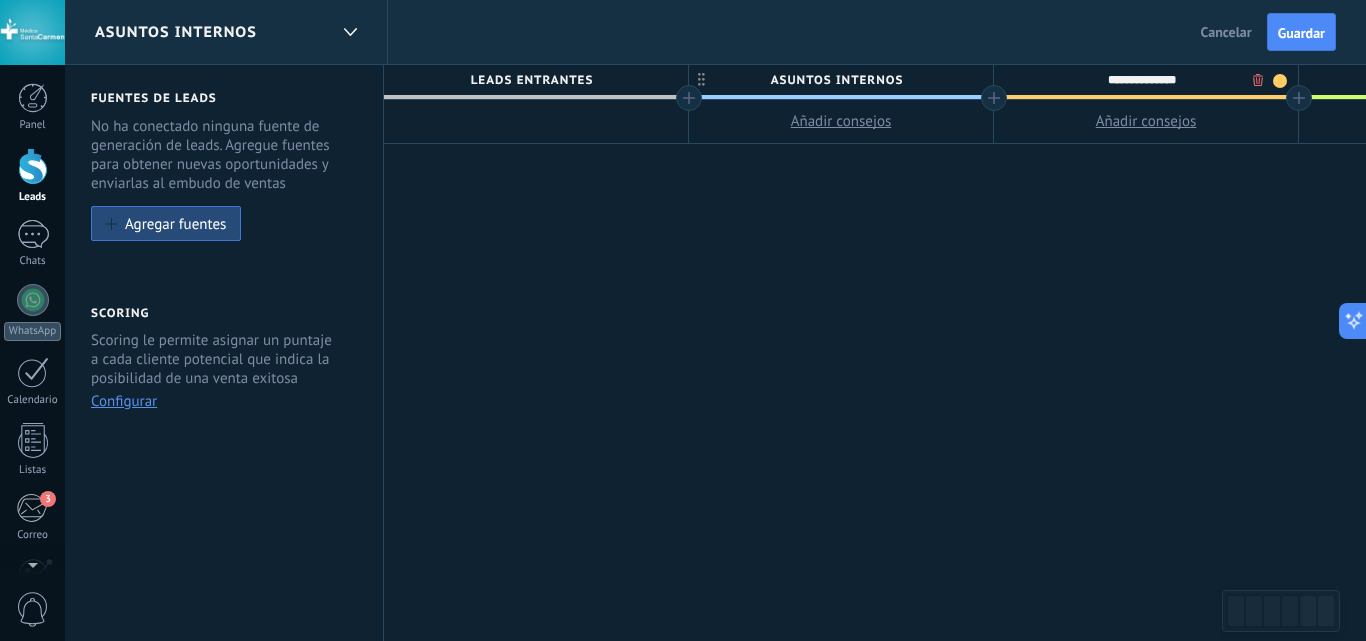 click on ".abccls-1,.abccls-2{fill-rule:evenodd}.abccls-2{fill:#fff} .abfcls-1{fill:none}.abfcls-2{fill:#fff} .abncls-1{isolation:isolate}.abncls-2{opacity:.06}.abncls-2,.abncls-3,.abncls-6{mix-blend-mode:multiply}.abncls-3{opacity:.15}.abncls-4,.abncls-8{fill:#fff}.abncls-5{fill:url(#abnlinear-gradient)}.abncls-6{opacity:.04}.abncls-7{fill:url(#abnlinear-gradient-2)}.abncls-8{fill-rule:evenodd} .abqst0{fill:#ffa200} .abwcls-1{fill:#252525} .cls-1{isolation:isolate} .acicls-1{fill:none} .aclcls-1{fill:#232323} .acnst0{display:none} .addcls-1,.addcls-2{fill:none;stroke-miterlimit:10}.addcls-1{stroke:#dfe0e5}.addcls-2{stroke:#a1a7ab} .adecls-1,.adecls-2{fill:none;stroke-miterlimit:10}.adecls-1{stroke:#dfe0e5}.adecls-2{stroke:#a1a7ab} .adqcls-1{fill:#8591a5;fill-rule:evenodd} .aeccls-1{fill:#5c9f37} .aeecls-1{fill:#f86161} .aejcls-1{fill:#8591a5;fill-rule:evenodd} .aekcls-1{fill-rule:evenodd} .aelcls-1{fill-rule:evenodd;fill:currentColor} .aemcls-1{fill-rule:evenodd;fill:currentColor} .aencls-2{fill:#f86161;opacity:.3}" at bounding box center [683, 320] 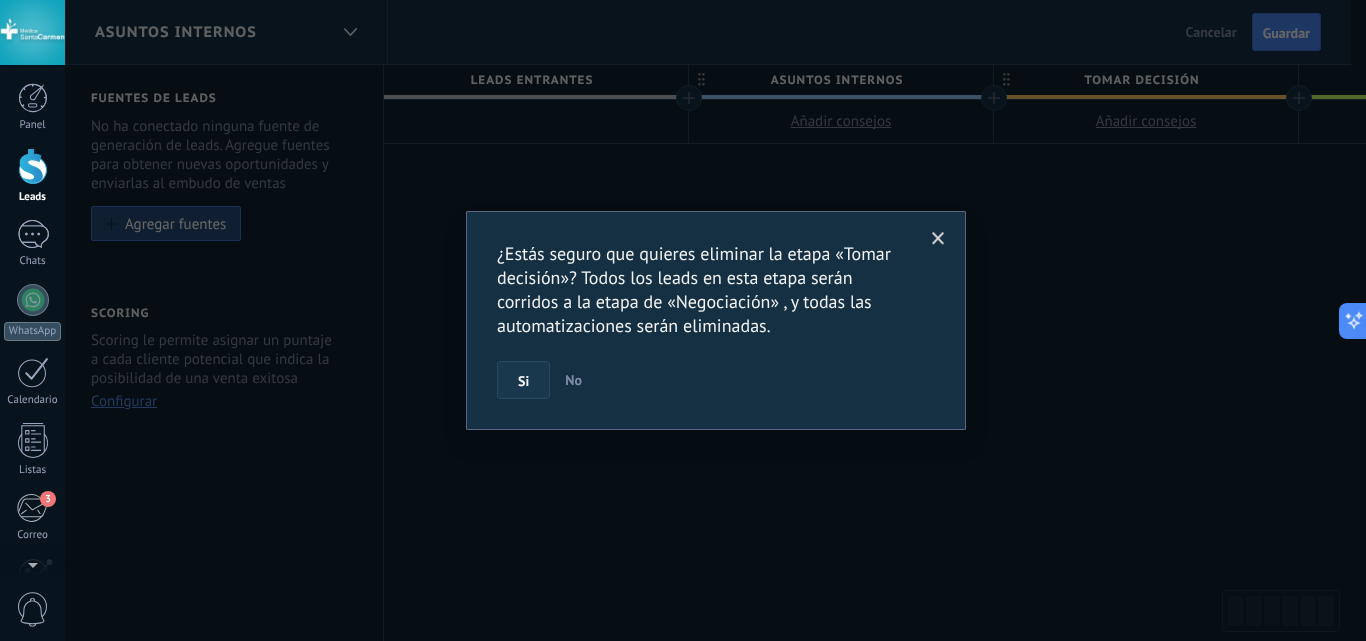 click on "Si" at bounding box center [523, 380] 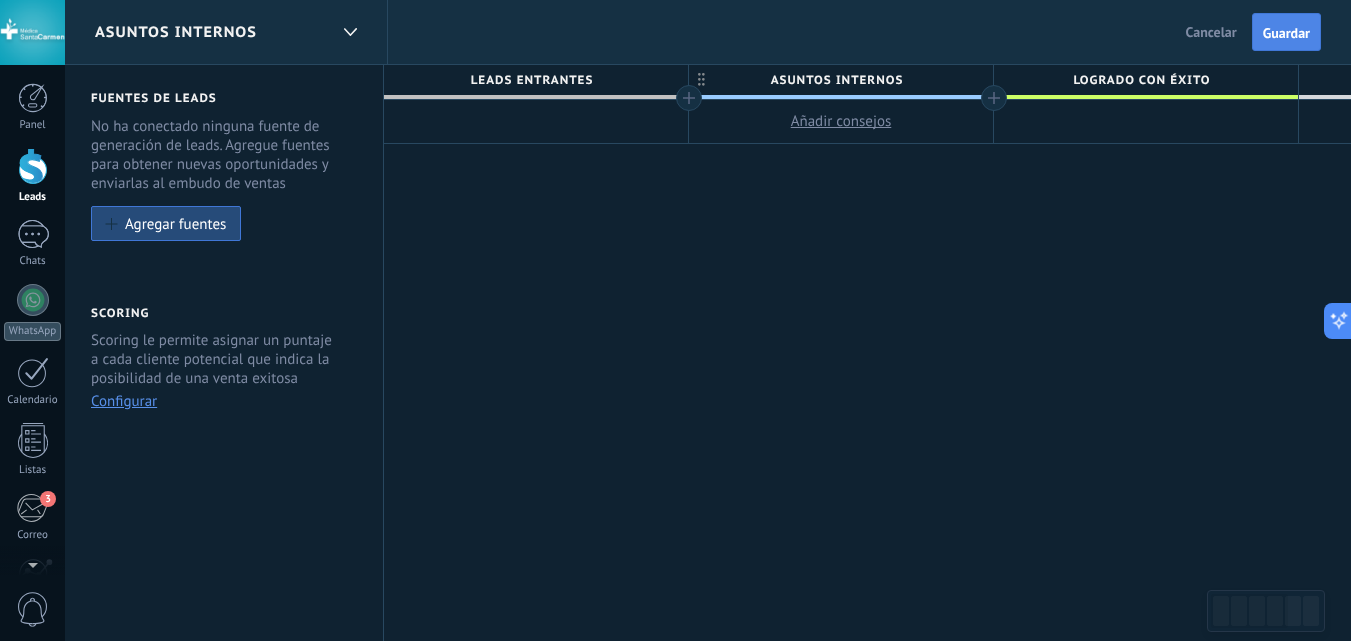 click on "Guardar" at bounding box center [1286, 33] 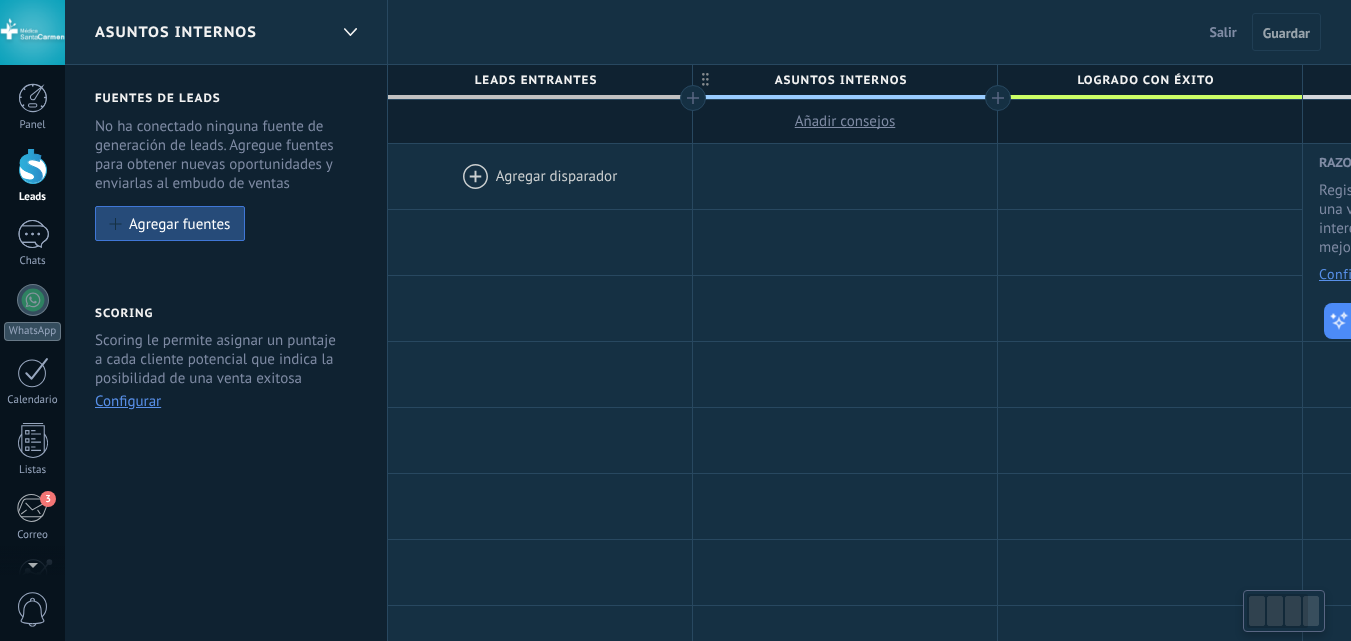 scroll, scrollTop: 0, scrollLeft: 4, axis: horizontal 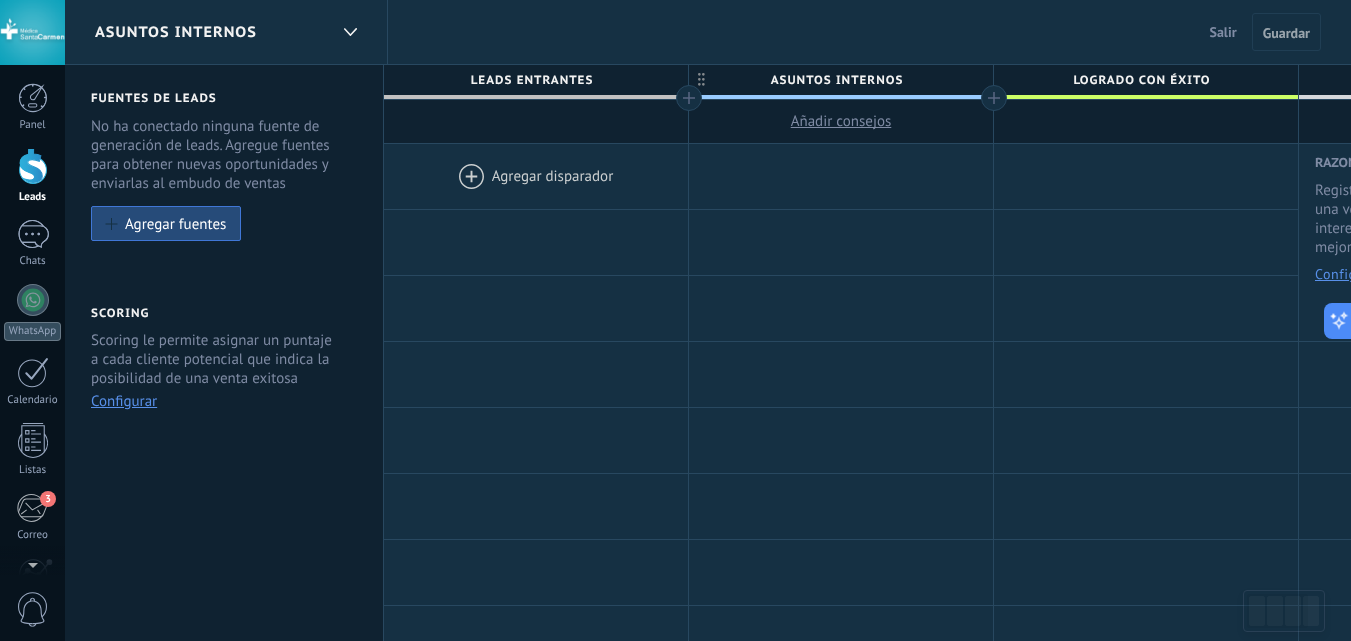 click on "Asuntos internos" at bounding box center [226, 32] 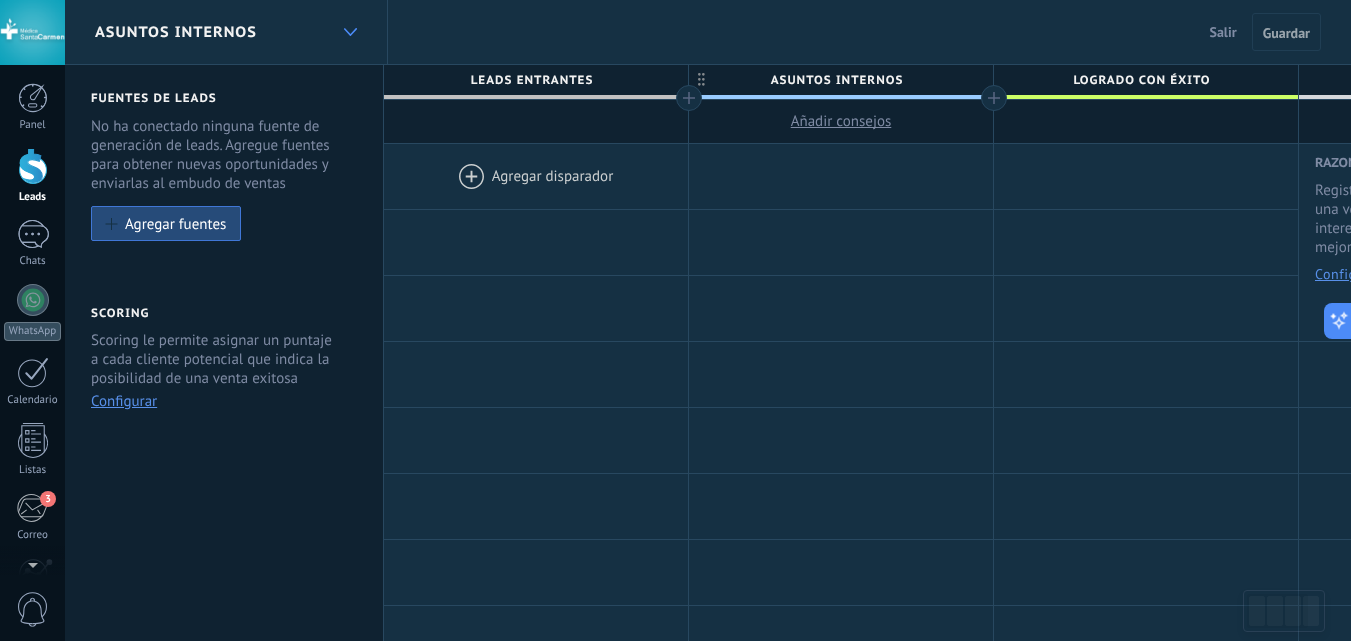 click at bounding box center (350, 32) 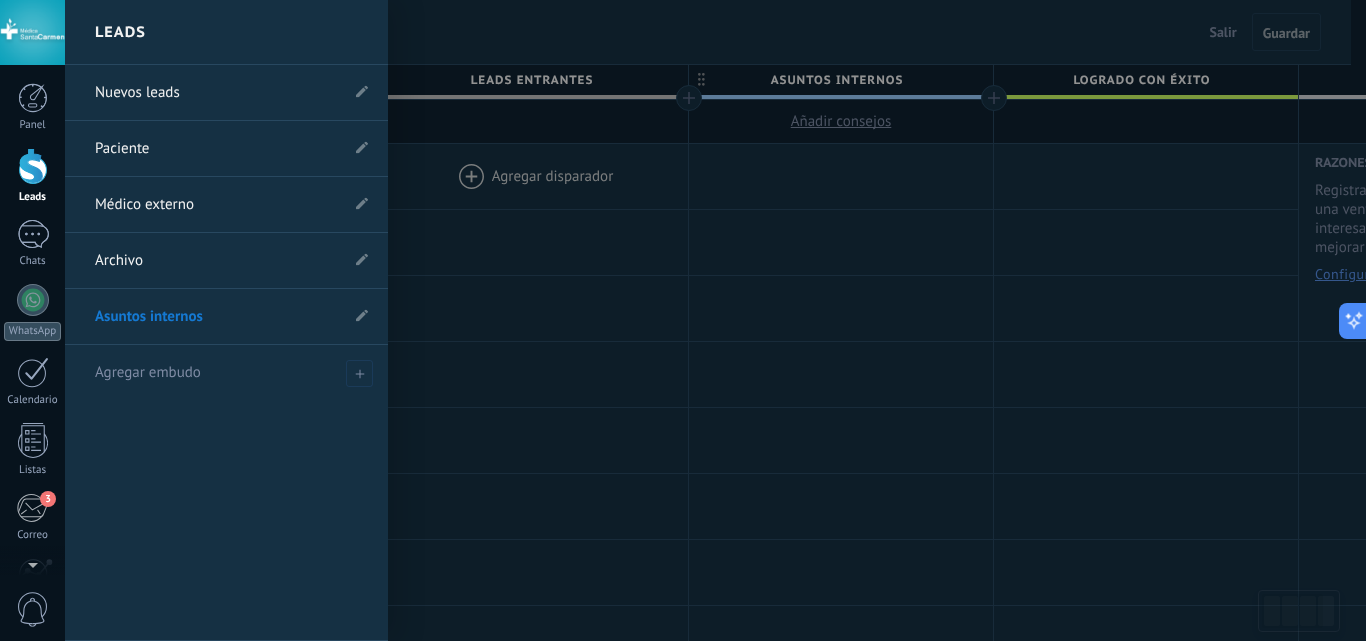 click on "Archivo" at bounding box center (216, 261) 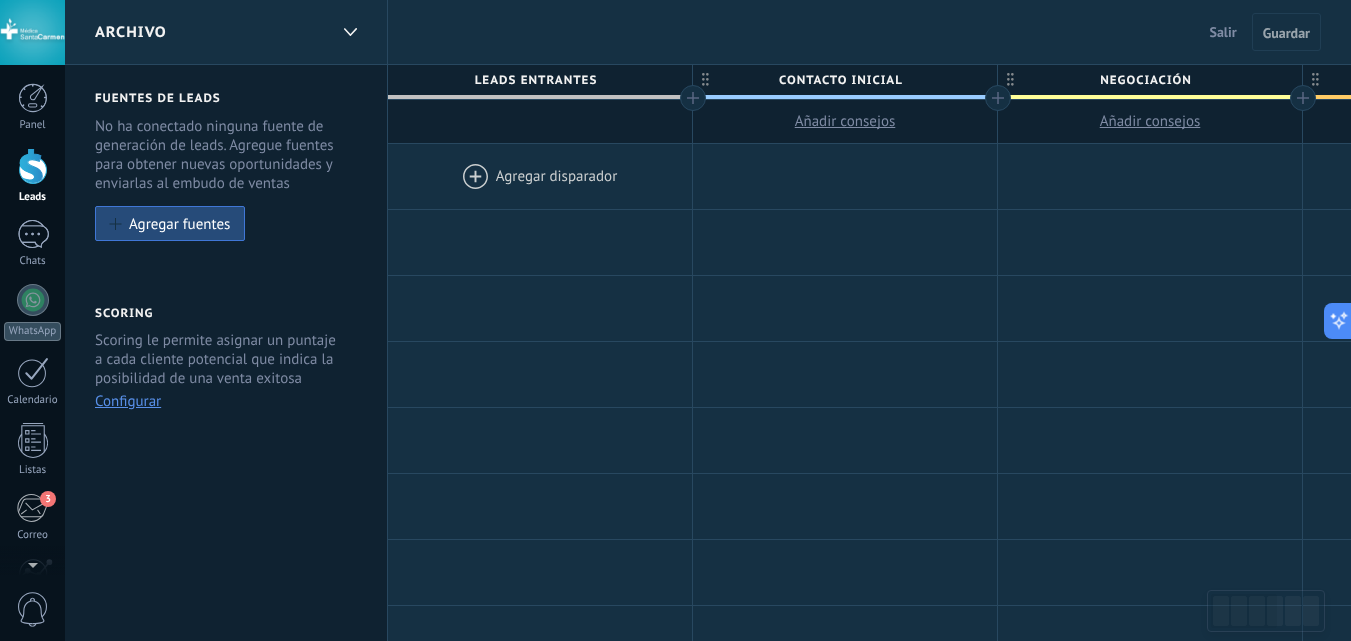 click on "Contacto inicial" at bounding box center (840, 80) 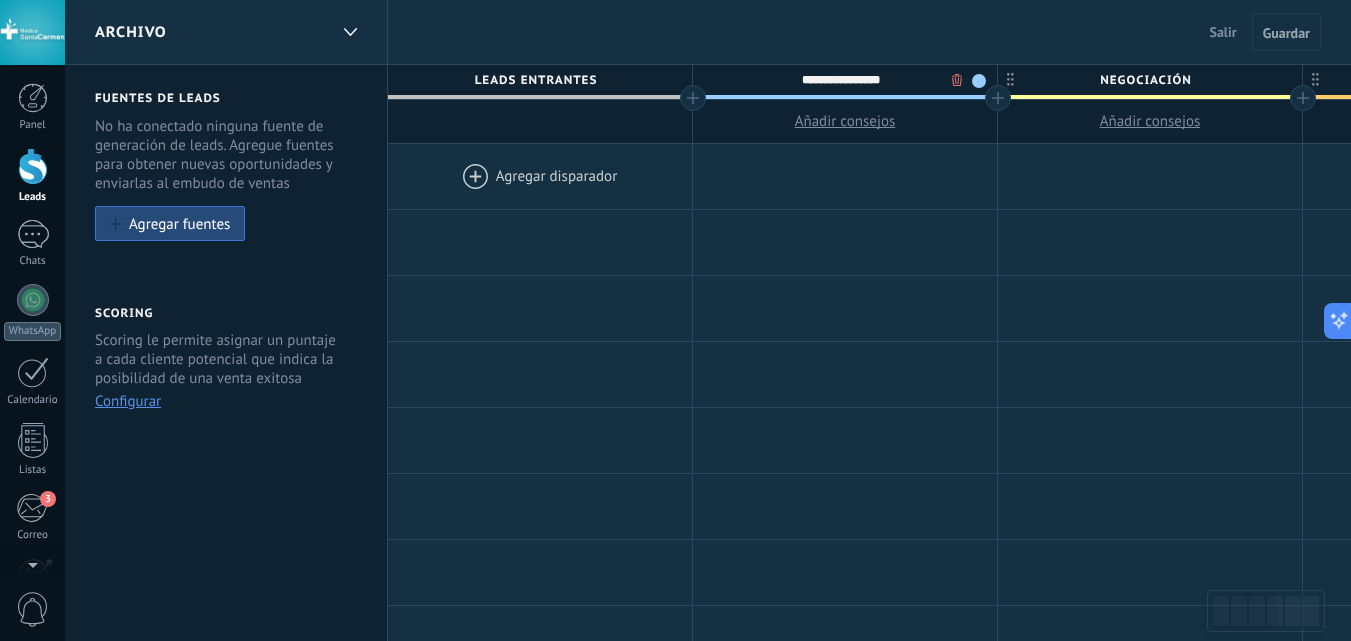 click on "**********" at bounding box center (840, 80) 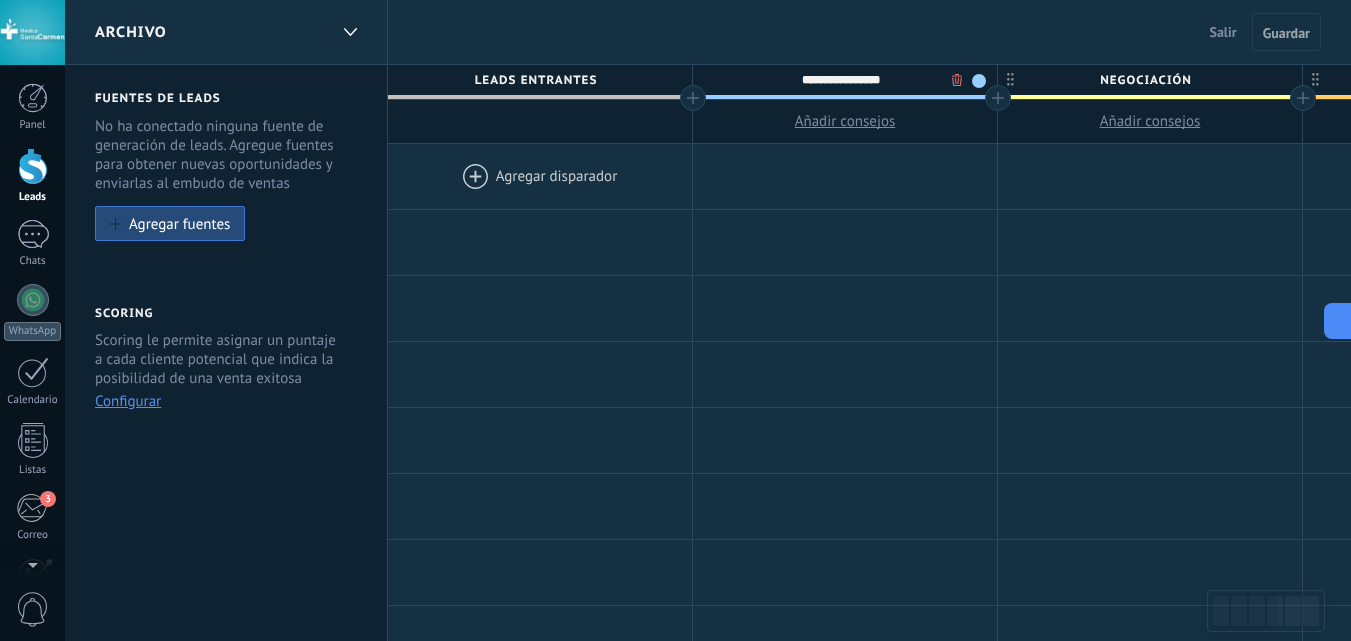 click on "**********" at bounding box center (840, 80) 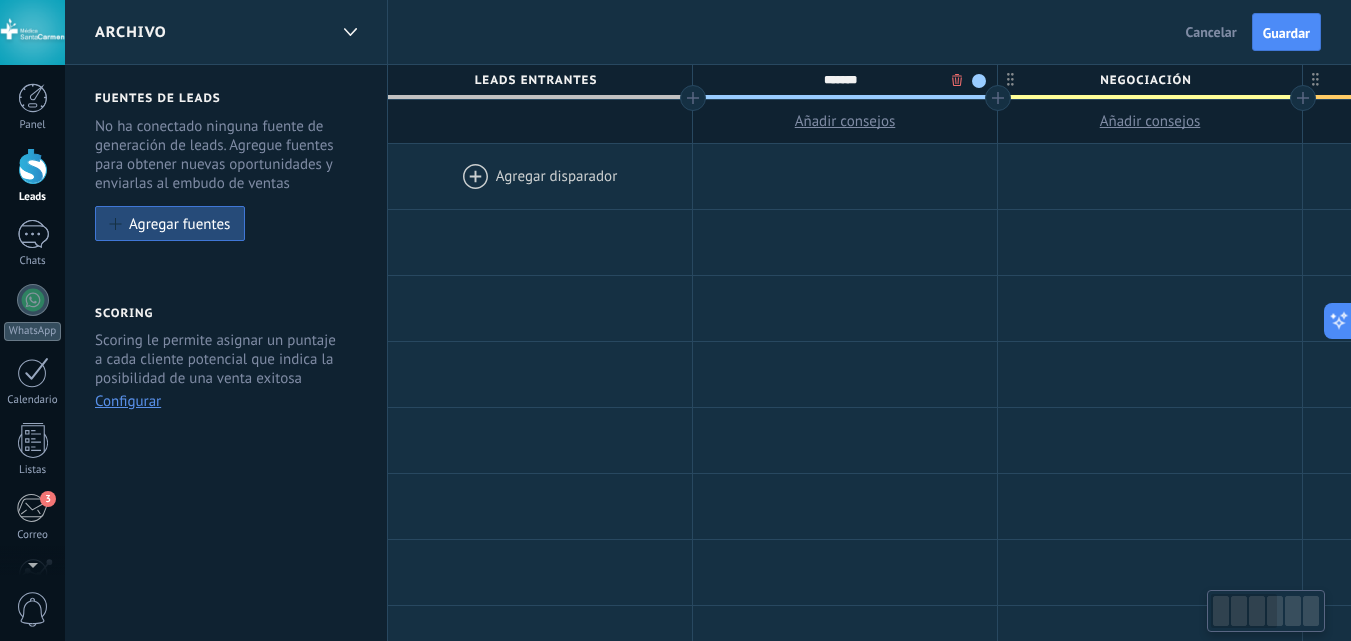 type on "*******" 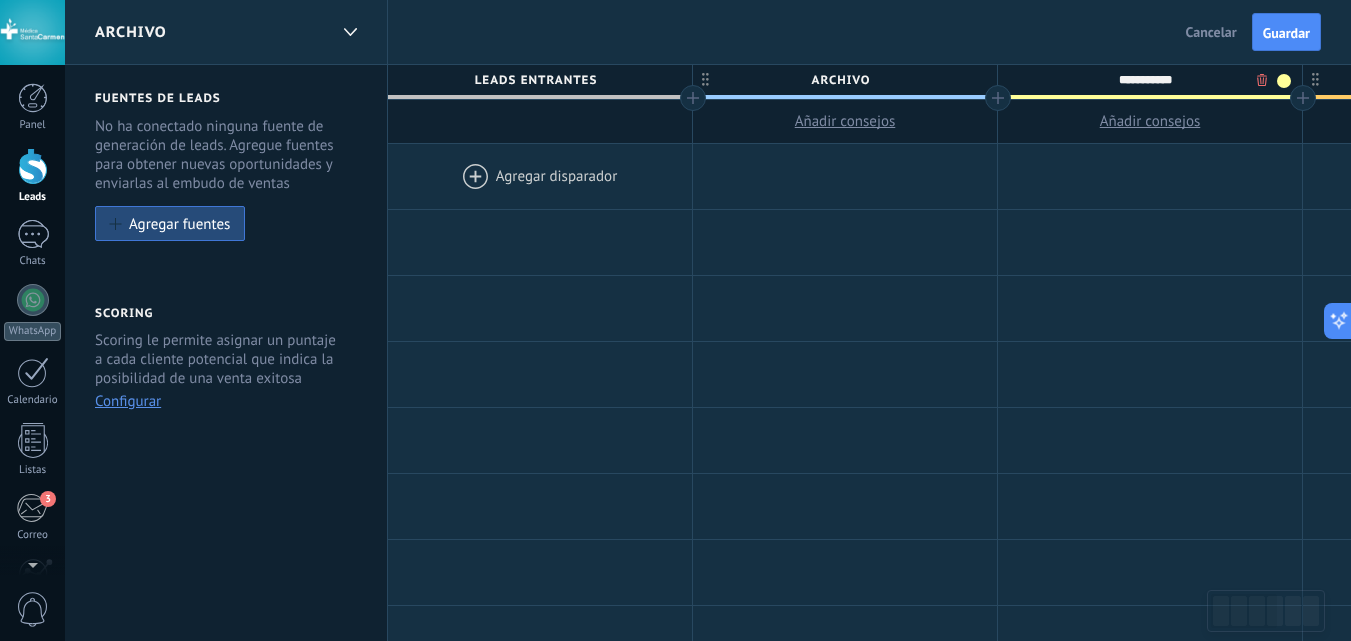 click on ".abccls-1,.abccls-2{fill-rule:evenodd}.abccls-2{fill:#fff} .abfcls-1{fill:none}.abfcls-2{fill:#fff} .abncls-1{isolation:isolate}.abncls-2{opacity:.06}.abncls-2,.abncls-3,.abncls-6{mix-blend-mode:multiply}.abncls-3{opacity:.15}.abncls-4,.abncls-8{fill:#fff}.abncls-5{fill:url(#abnlinear-gradient)}.abncls-6{opacity:.04}.abncls-7{fill:url(#abnlinear-gradient-2)}.abncls-8{fill-rule:evenodd} .abqst0{fill:#ffa200} .abwcls-1{fill:#252525} .cls-1{isolation:isolate} .acicls-1{fill:none} .aclcls-1{fill:#232323} .acnst0{display:none} .addcls-1,.addcls-2{fill:none;stroke-miterlimit:10}.addcls-1{stroke:#dfe0e5}.addcls-2{stroke:#a1a7ab} .adecls-1,.adecls-2{fill:none;stroke-miterlimit:10}.adecls-1{stroke:#dfe0e5}.adecls-2{stroke:#a1a7ab} .adqcls-1{fill:#8591a5;fill-rule:evenodd} .aeccls-1{fill:#5c9f37} .aeecls-1{fill:#f86161} .aejcls-1{fill:#8591a5;fill-rule:evenodd} .aekcls-1{fill-rule:evenodd} .aelcls-1{fill-rule:evenodd;fill:currentColor} .aemcls-1{fill-rule:evenodd;fill:currentColor} .aencls-2{fill:#f86161;opacity:.3}" at bounding box center (675, 320) 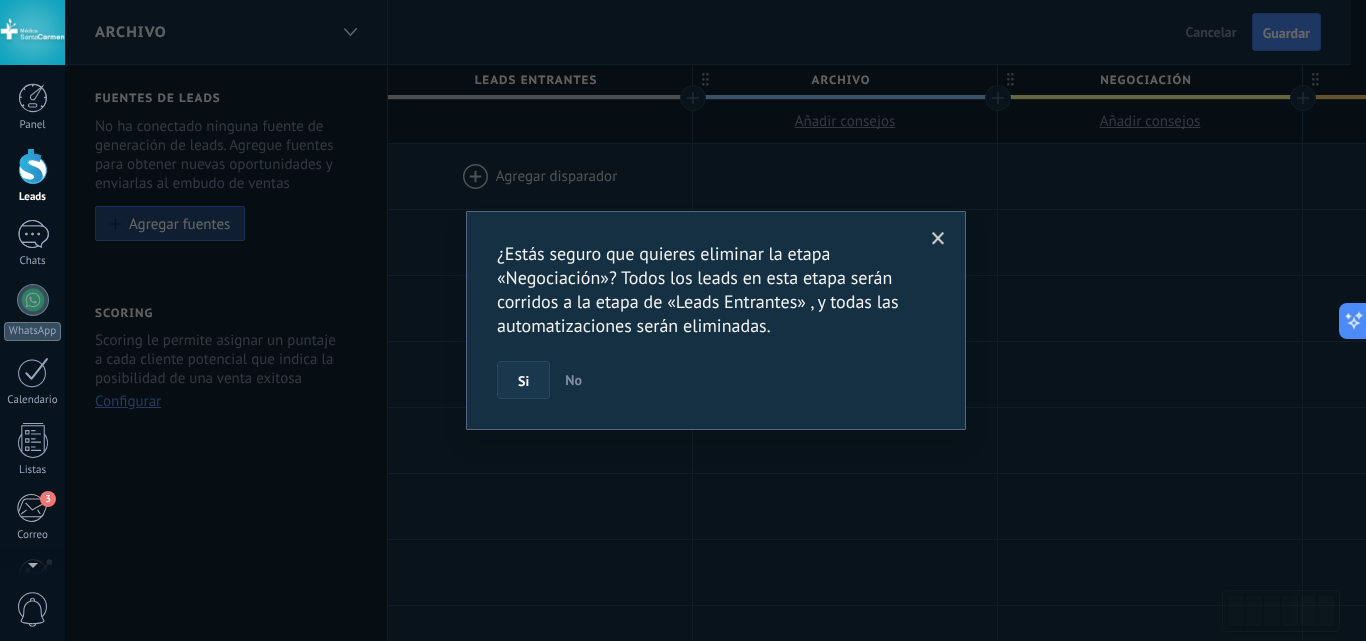 click on "Si" at bounding box center (523, 381) 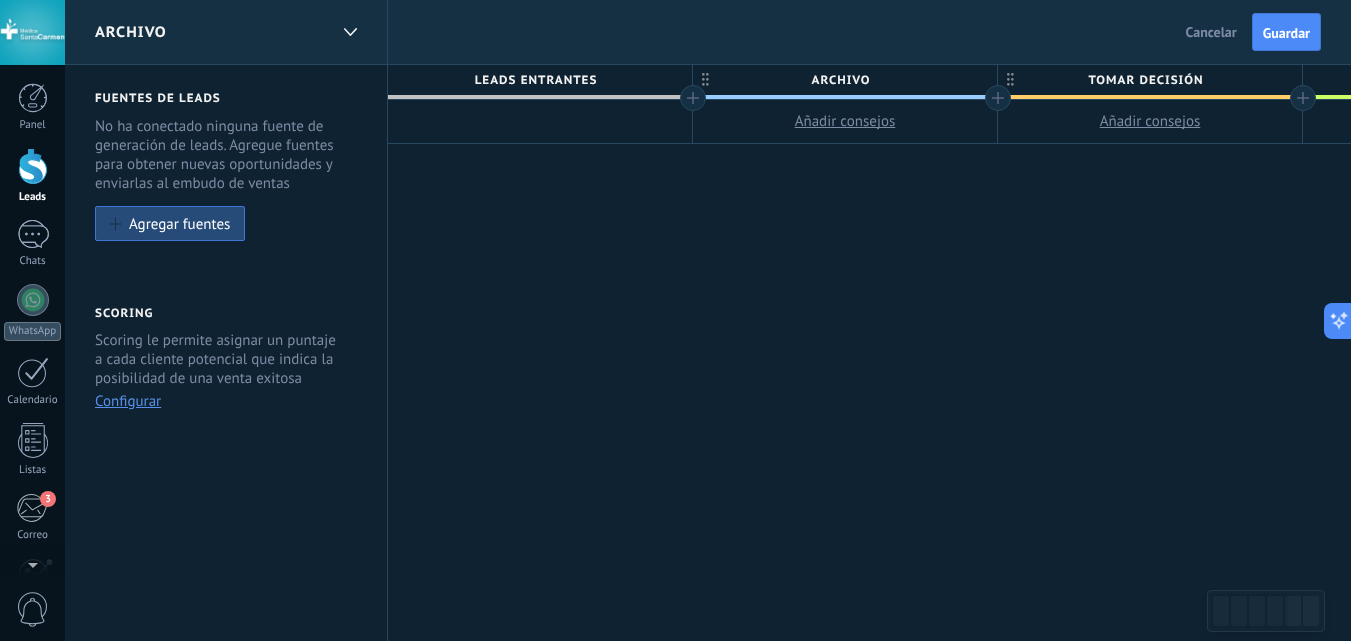 click on "Tomar decisión" at bounding box center [1145, 80] 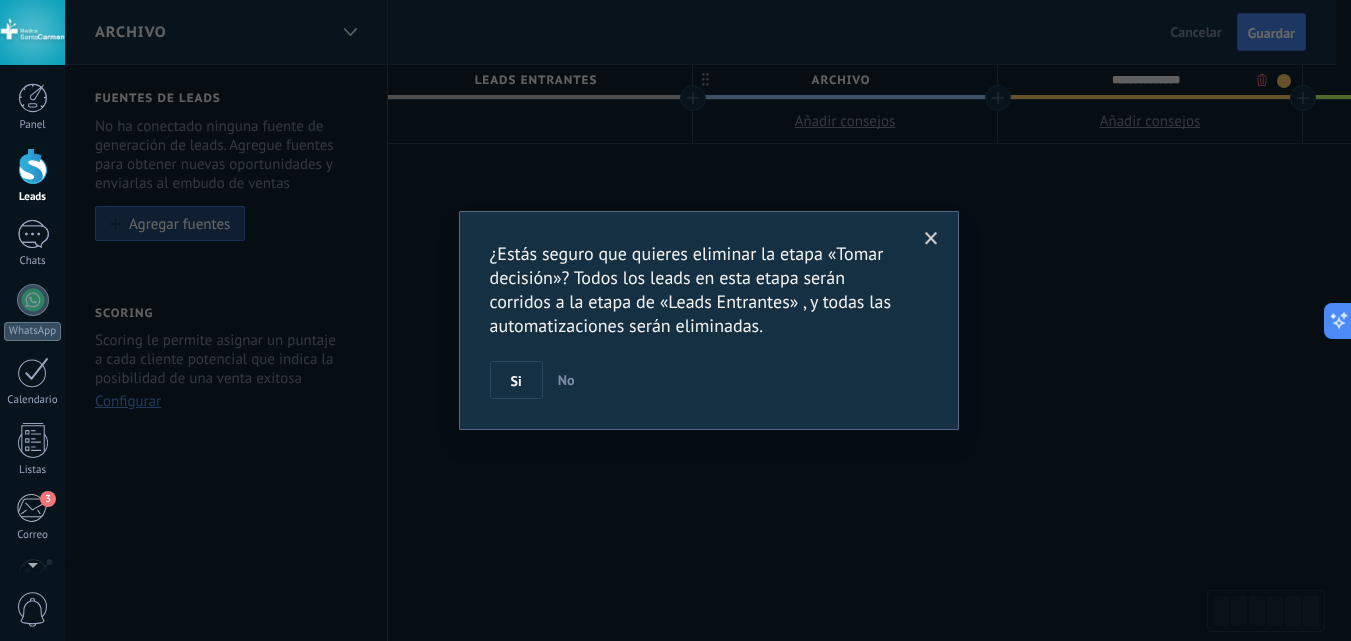 click on ".abccls-1,.abccls-2{fill-rule:evenodd}.abccls-2{fill:#fff} .abfcls-1{fill:none}.abfcls-2{fill:#fff} .abncls-1{isolation:isolate}.abncls-2{opacity:.06}.abncls-2,.abncls-3,.abncls-6{mix-blend-mode:multiply}.abncls-3{opacity:.15}.abncls-4,.abncls-8{fill:#fff}.abncls-5{fill:url(#abnlinear-gradient)}.abncls-6{opacity:.04}.abncls-7{fill:url(#abnlinear-gradient-2)}.abncls-8{fill-rule:evenodd} .abqst0{fill:#ffa200} .abwcls-1{fill:#252525} .cls-1{isolation:isolate} .acicls-1{fill:none} .aclcls-1{fill:#232323} .acnst0{display:none} .addcls-1,.addcls-2{fill:none;stroke-miterlimit:10}.addcls-1{stroke:#dfe0e5}.addcls-2{stroke:#a1a7ab} .adecls-1,.adecls-2{fill:none;stroke-miterlimit:10}.adecls-1{stroke:#dfe0e5}.adecls-2{stroke:#a1a7ab} .adqcls-1{fill:#8591a5;fill-rule:evenodd} .aeccls-1{fill:#5c9f37} .aeecls-1{fill:#f86161} .aejcls-1{fill:#8591a5;fill-rule:evenodd} .aekcls-1{fill-rule:evenodd} .aelcls-1{fill-rule:evenodd;fill:currentColor} .aemcls-1{fill-rule:evenodd;fill:currentColor} .aencls-2{fill:#f86161;opacity:.3}" at bounding box center [675, 320] 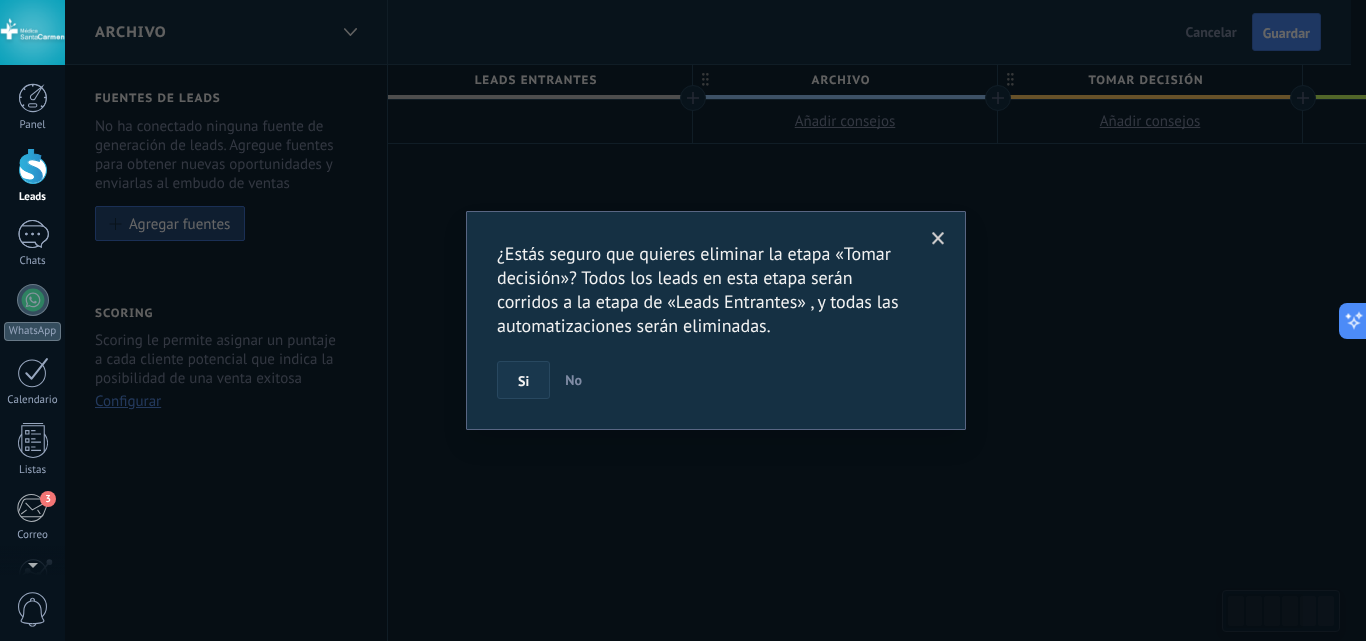 click on "Si" at bounding box center [523, 381] 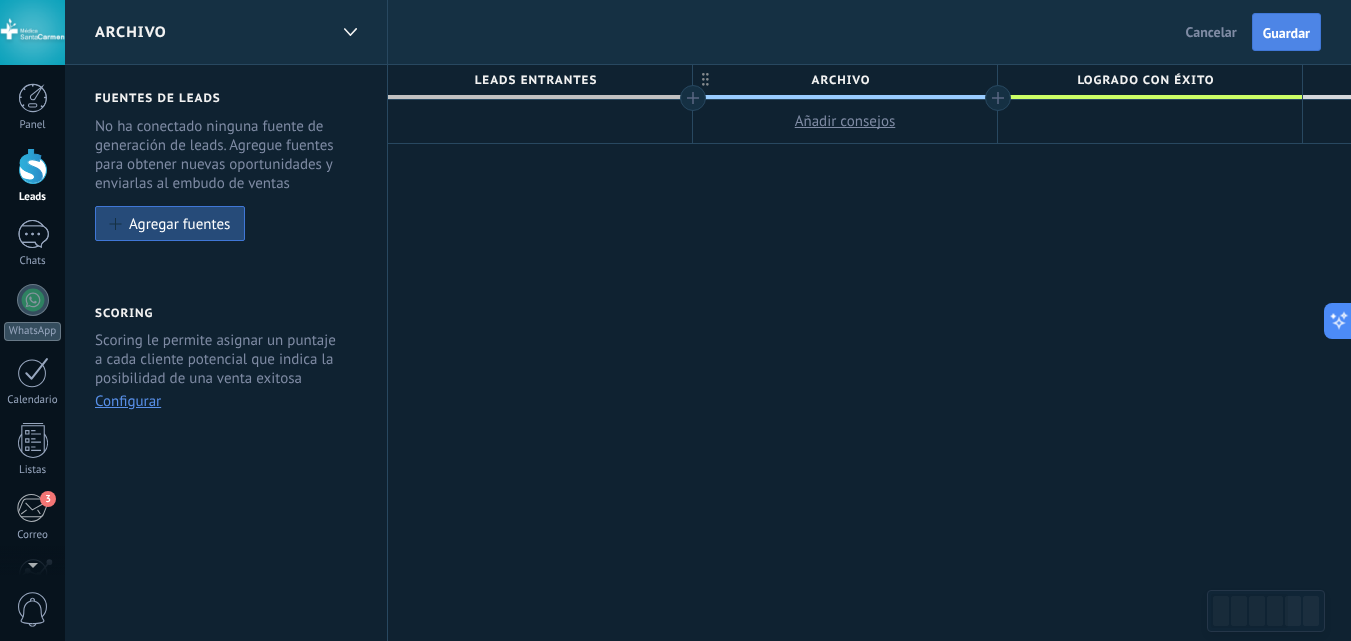 click on "Guardar" at bounding box center [1286, 33] 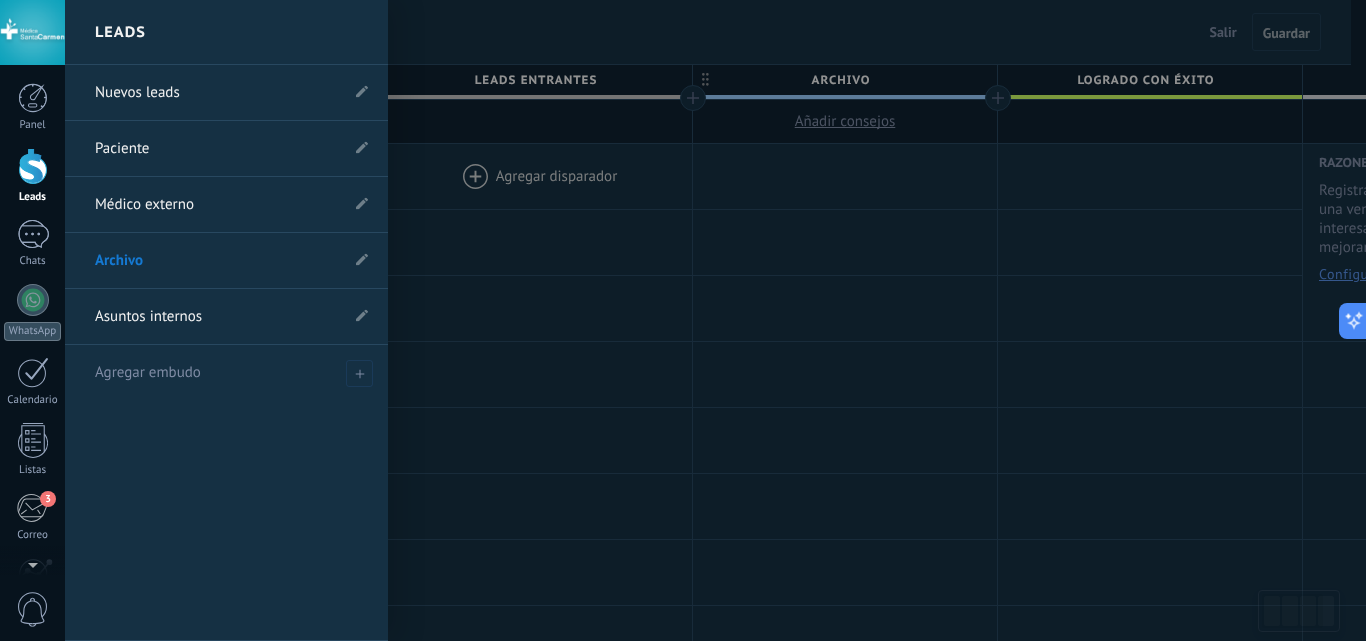 click on "Médico externo" at bounding box center [216, 205] 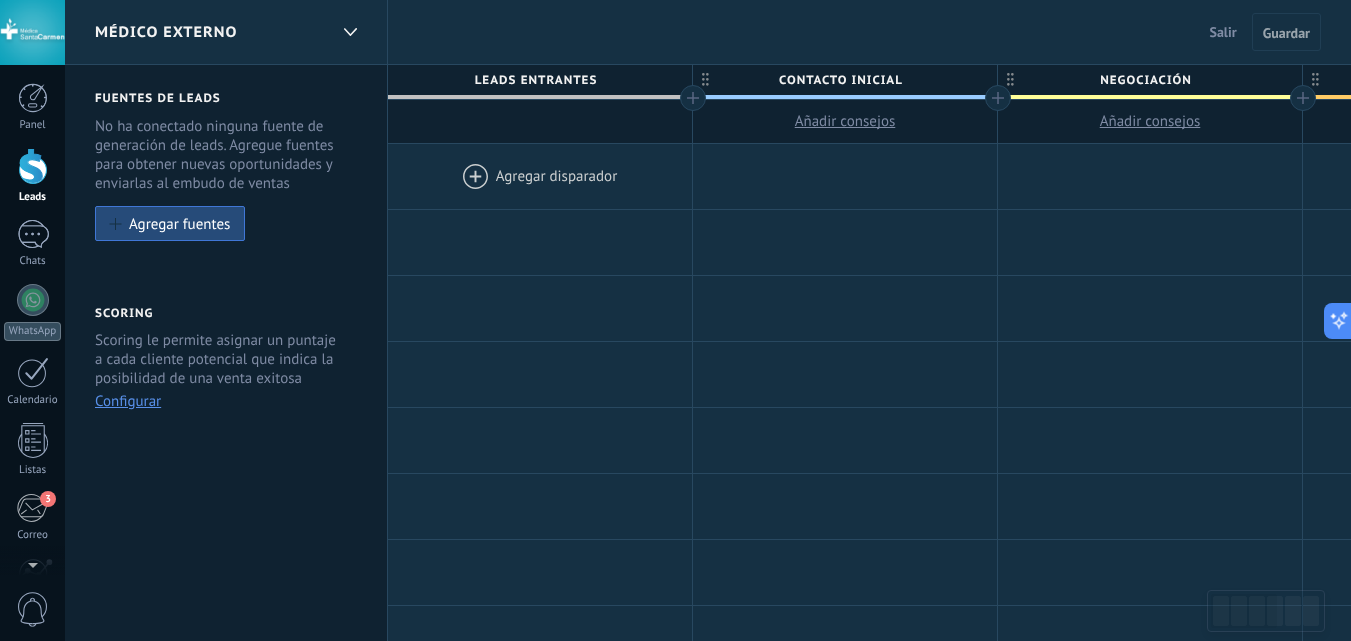 click on "Contacto inicial" at bounding box center (840, 80) 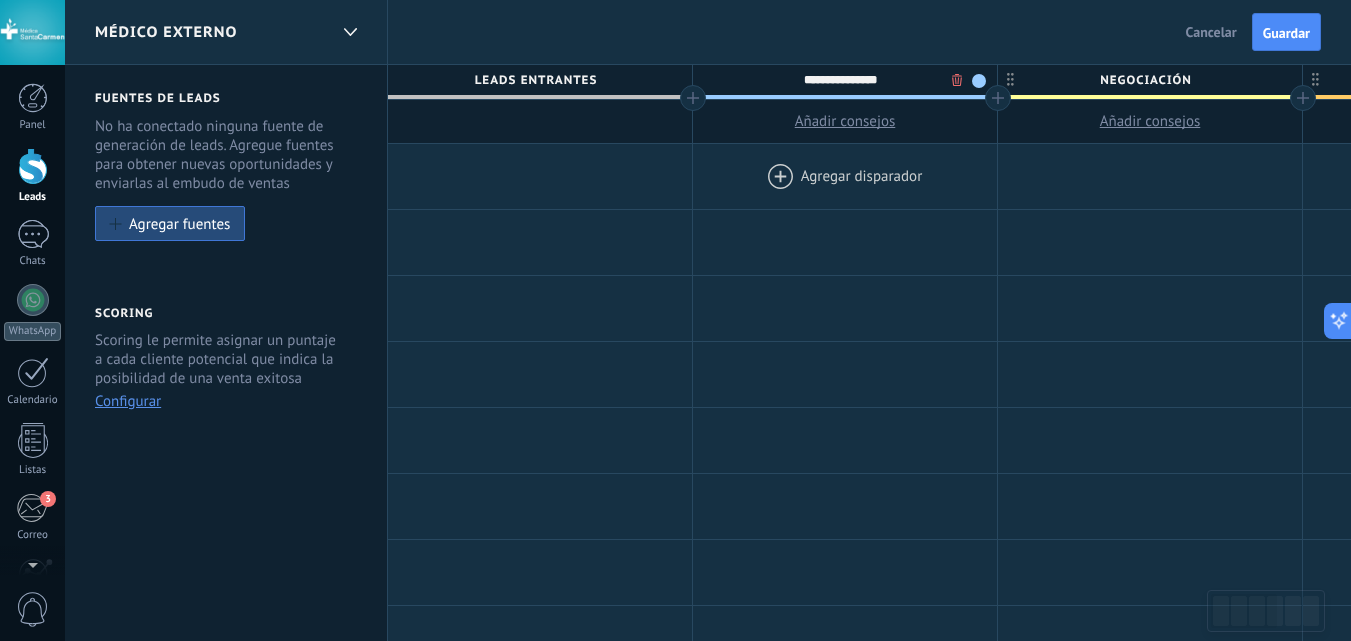 type on "**********" 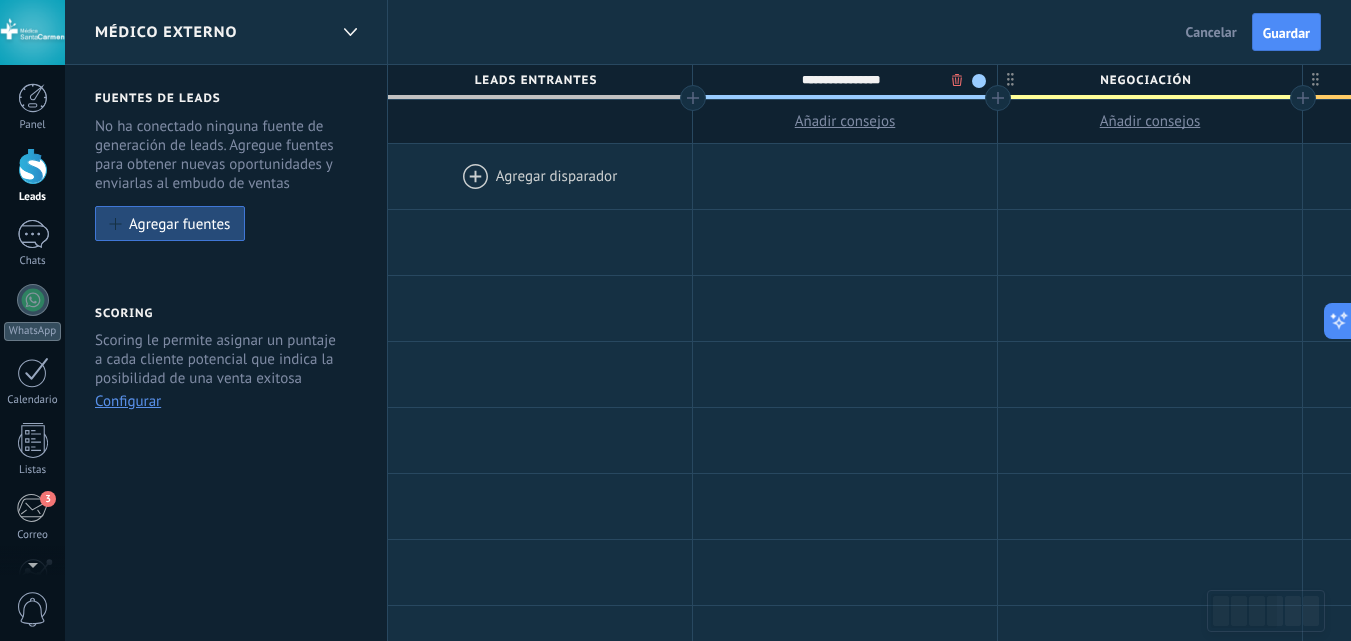 click on ".abccls-1,.abccls-2{fill-rule:evenodd}.abccls-2{fill:#fff} .abfcls-1{fill:none}.abfcls-2{fill:#fff} .abncls-1{isolation:isolate}.abncls-2{opacity:.06}.abncls-2,.abncls-3,.abncls-6{mix-blend-mode:multiply}.abncls-3{opacity:.15}.abncls-4,.abncls-8{fill:#fff}.abncls-5{fill:url(#abnlinear-gradient)}.abncls-6{opacity:.04}.abncls-7{fill:url(#abnlinear-gradient-2)}.abncls-8{fill-rule:evenodd} .abqst0{fill:#ffa200} .abwcls-1{fill:#252525} .cls-1{isolation:isolate} .acicls-1{fill:none} .aclcls-1{fill:#232323} .acnst0{display:none} .addcls-1,.addcls-2{fill:none;stroke-miterlimit:10}.addcls-1{stroke:#dfe0e5}.addcls-2{stroke:#a1a7ab} .adecls-1,.adecls-2{fill:none;stroke-miterlimit:10}.adecls-1{stroke:#dfe0e5}.adecls-2{stroke:#a1a7ab} .adqcls-1{fill:#8591a5;fill-rule:evenodd} .aeccls-1{fill:#5c9f37} .aeecls-1{fill:#f86161} .aejcls-1{fill:#8591a5;fill-rule:evenodd} .aekcls-1{fill-rule:evenodd} .aelcls-1{fill-rule:evenodd;fill:currentColor} .aemcls-1{fill-rule:evenodd;fill:currentColor} .aencls-2{fill:#f86161;opacity:.3}" at bounding box center [675, 320] 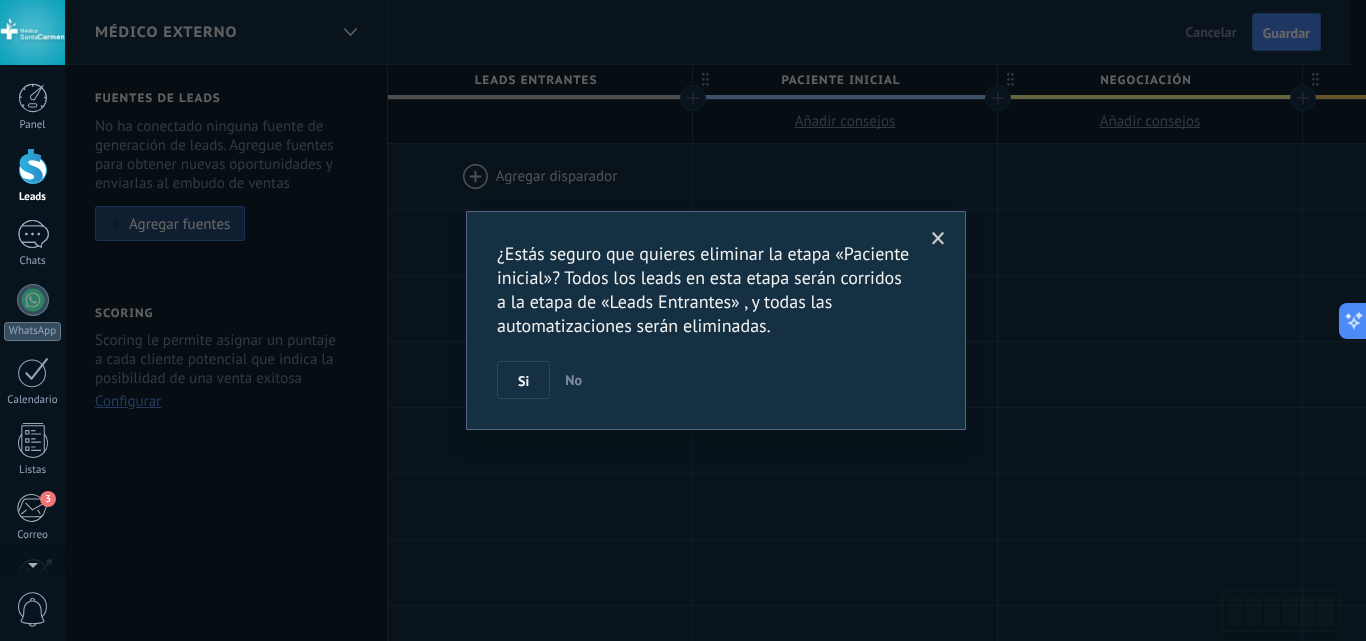 click on "¿Estás seguro que quieres eliminar la etapa «Paciente inicial»? Todos los leads en esta etapa serán corridos a la etapa de «Leads Entrantes»
, y todas las automatizaciones serán eliminadas. Si No" at bounding box center (715, 320) 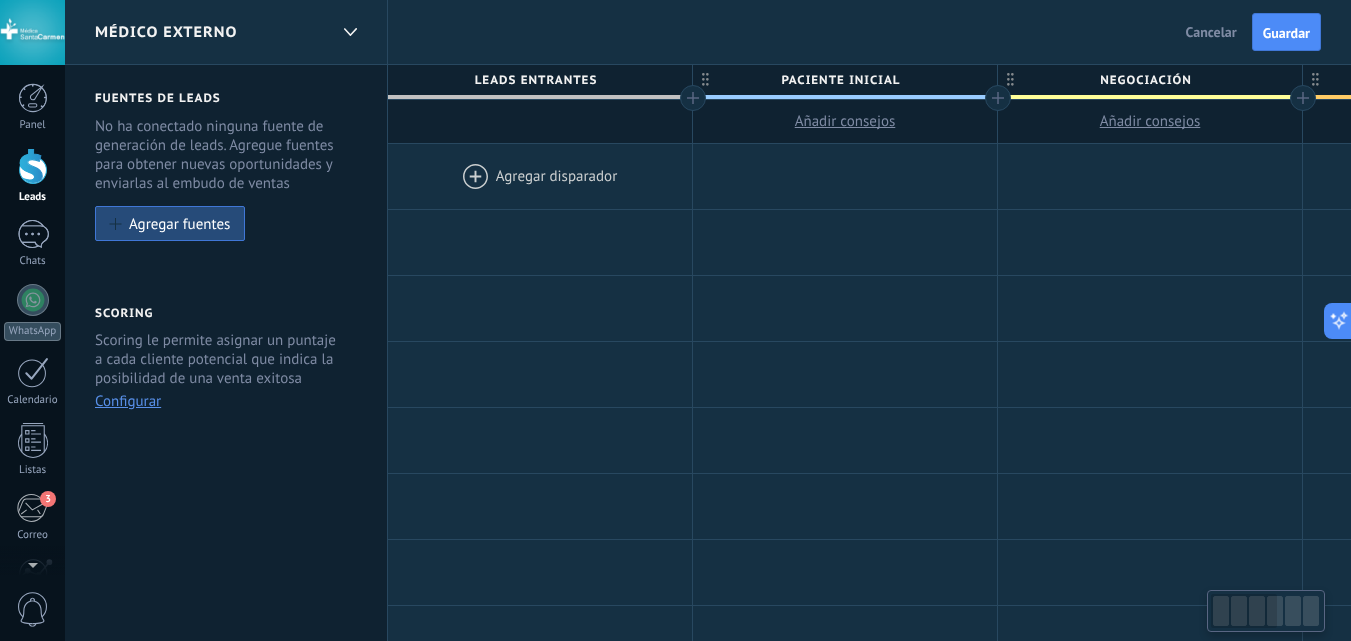 click on "Paciente inicial" at bounding box center [840, 80] 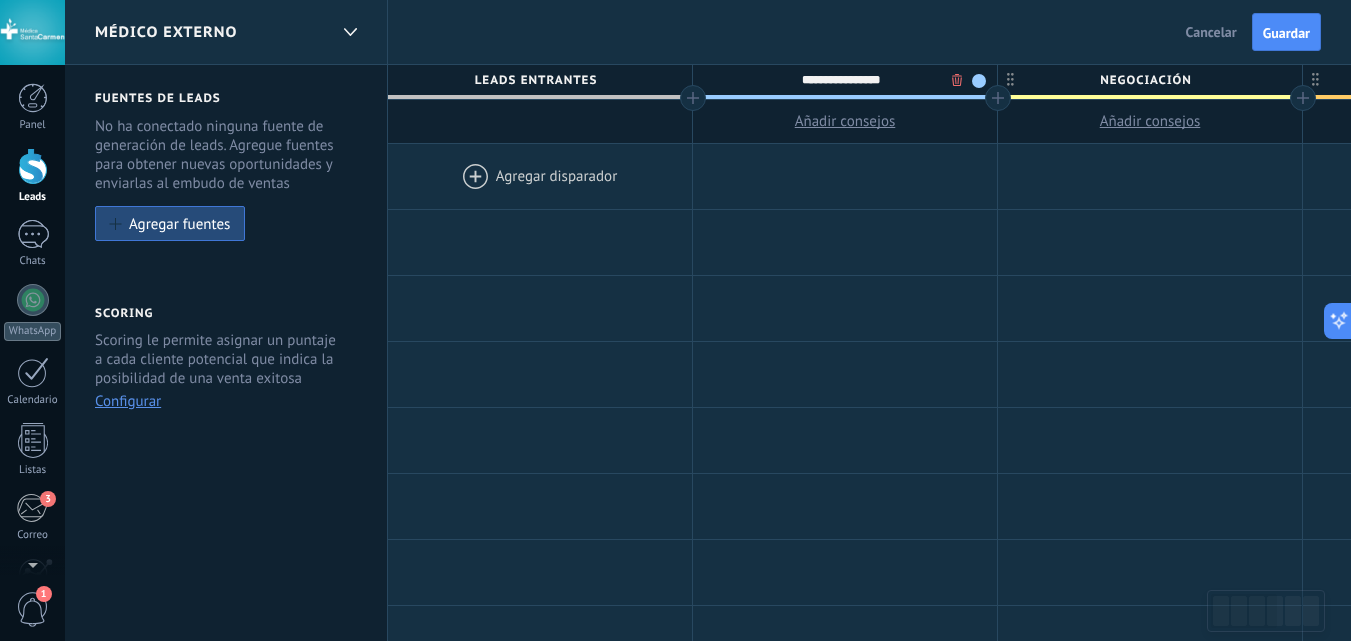 drag, startPoint x: 257, startPoint y: 50, endPoint x: 832, endPoint y: 80, distance: 575.7821 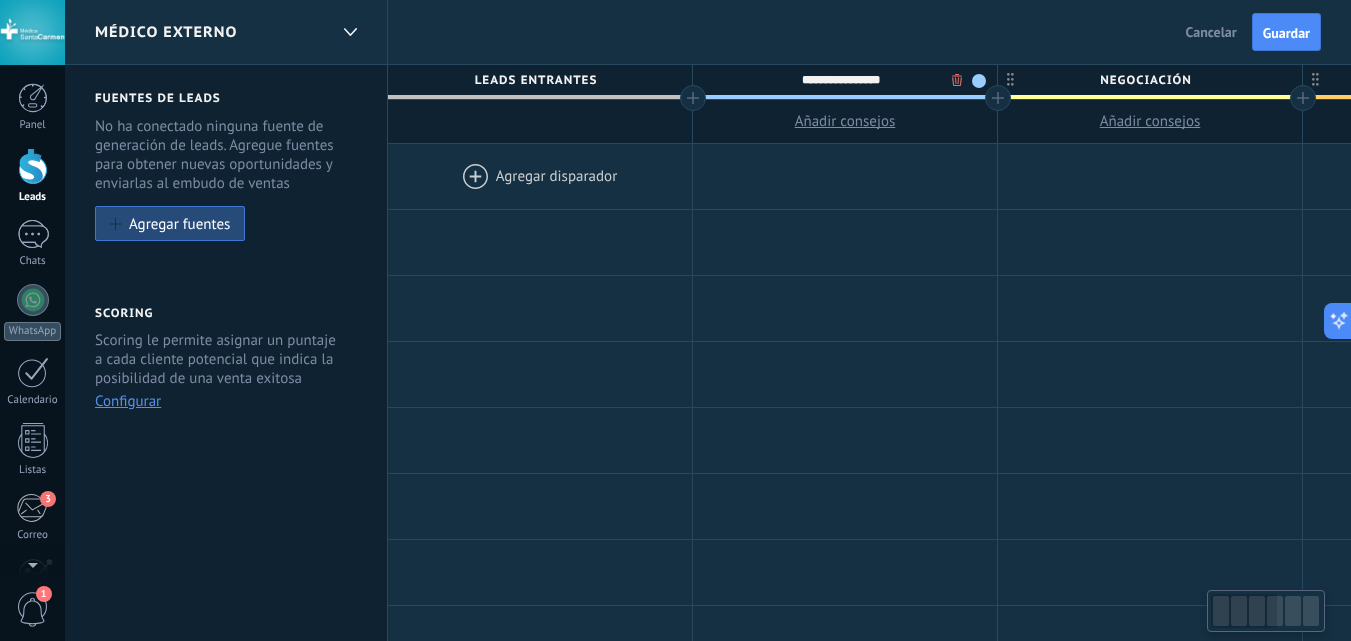click on "**********" at bounding box center (840, 80) 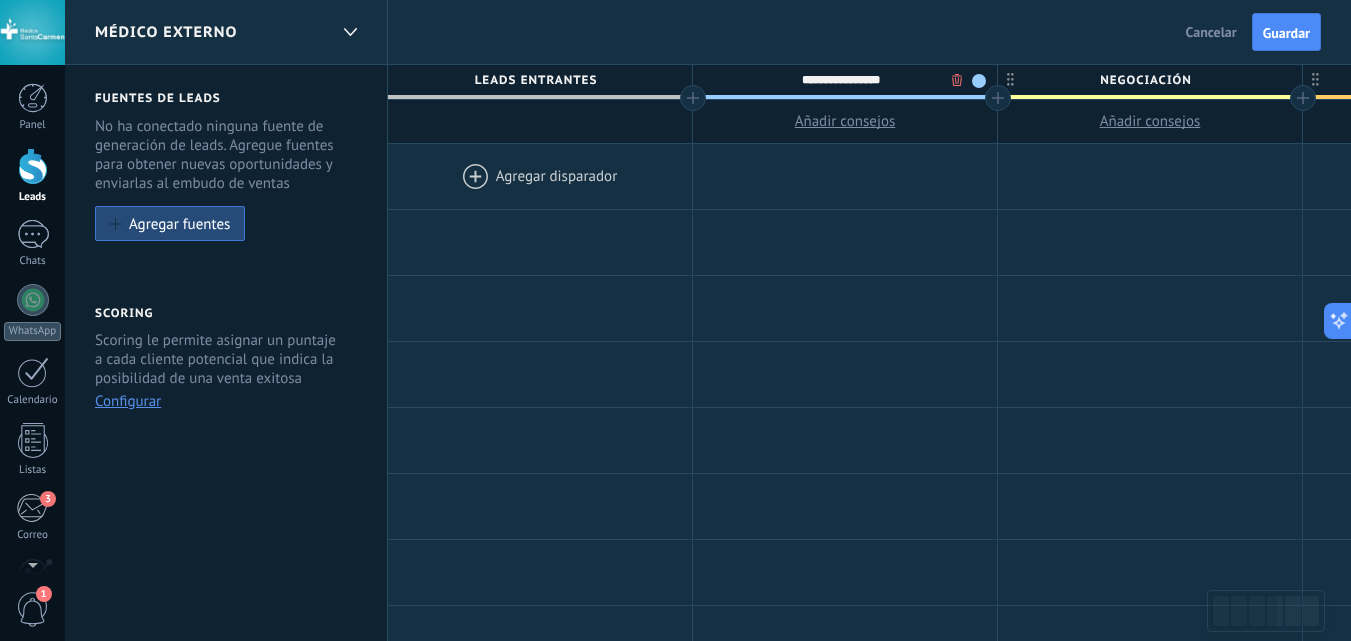 click on "**********" at bounding box center [840, 80] 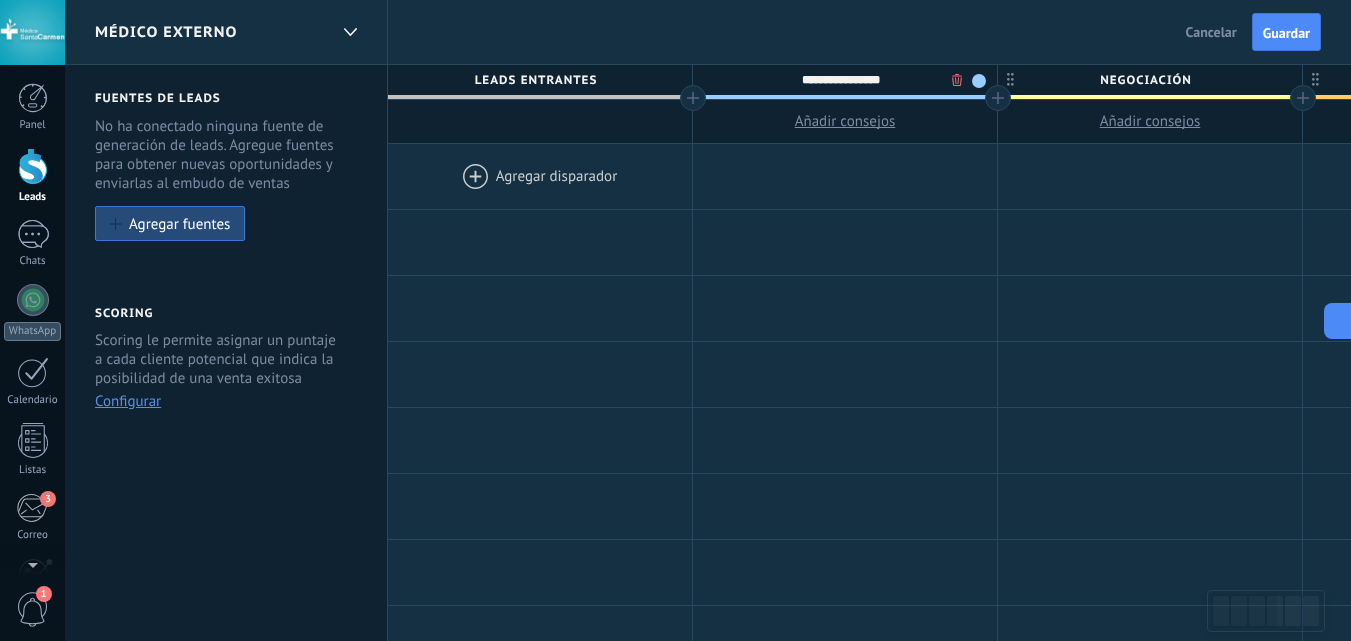click on "**********" at bounding box center (840, 80) 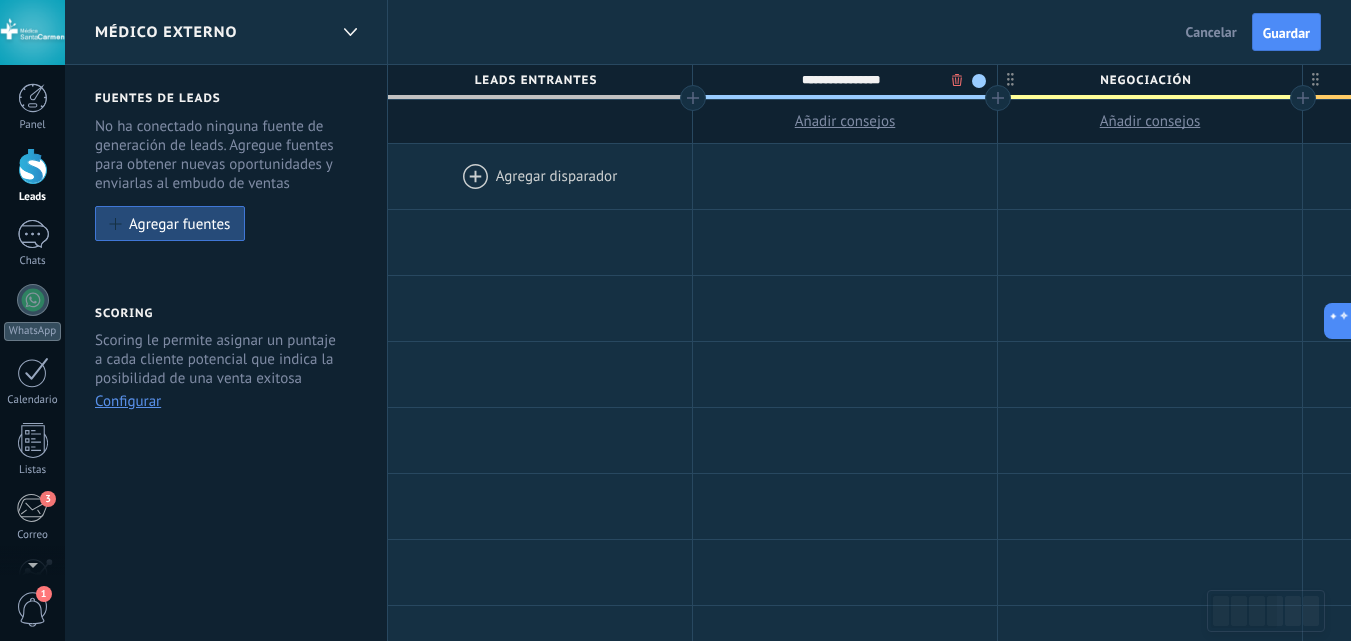 click on "**********" at bounding box center [840, 80] 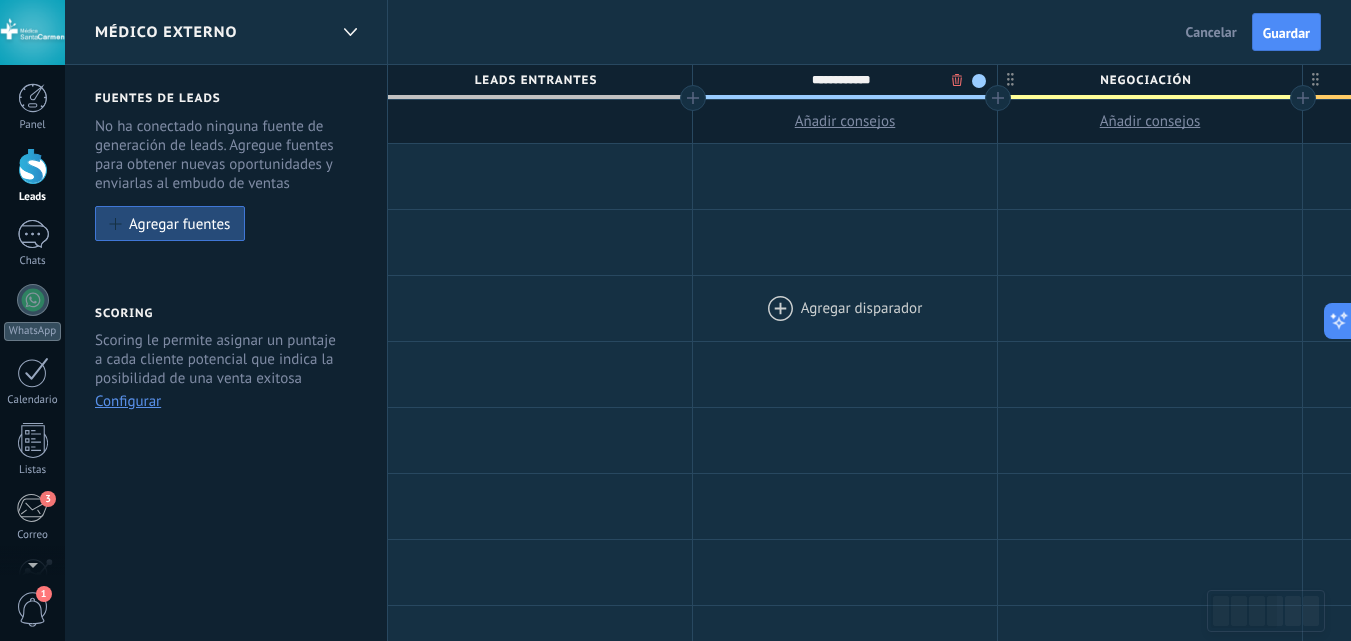 type on "**********" 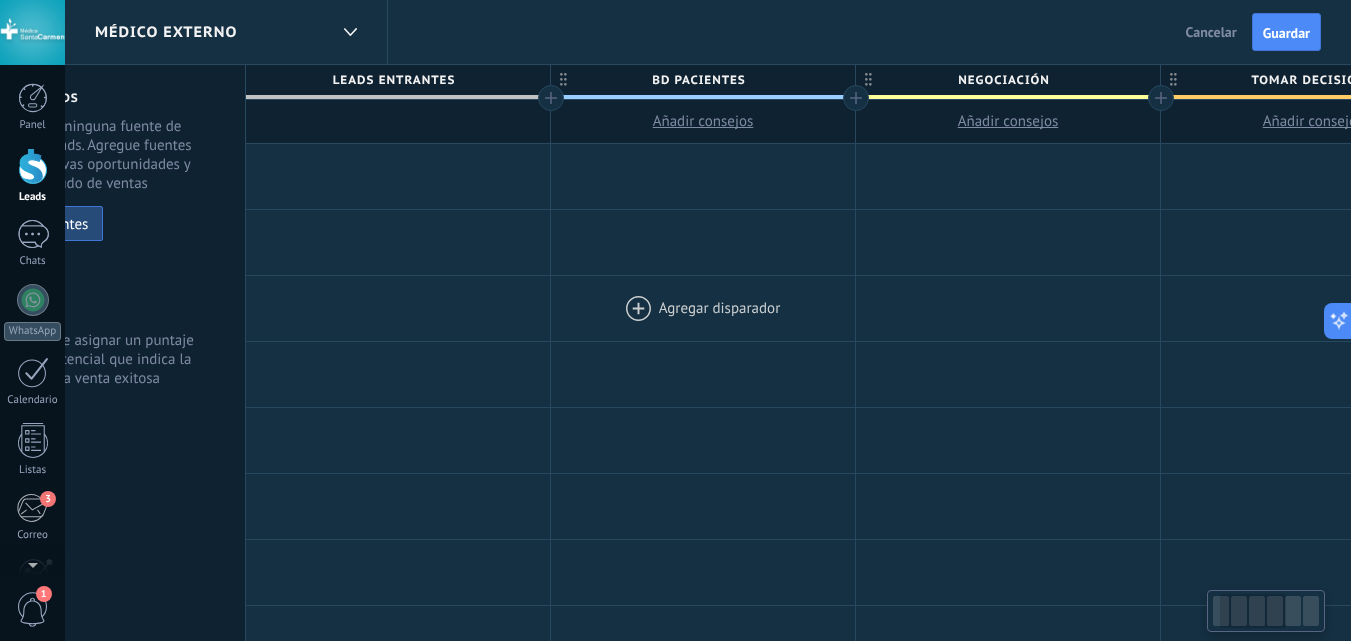 scroll, scrollTop: 0, scrollLeft: 165, axis: horizontal 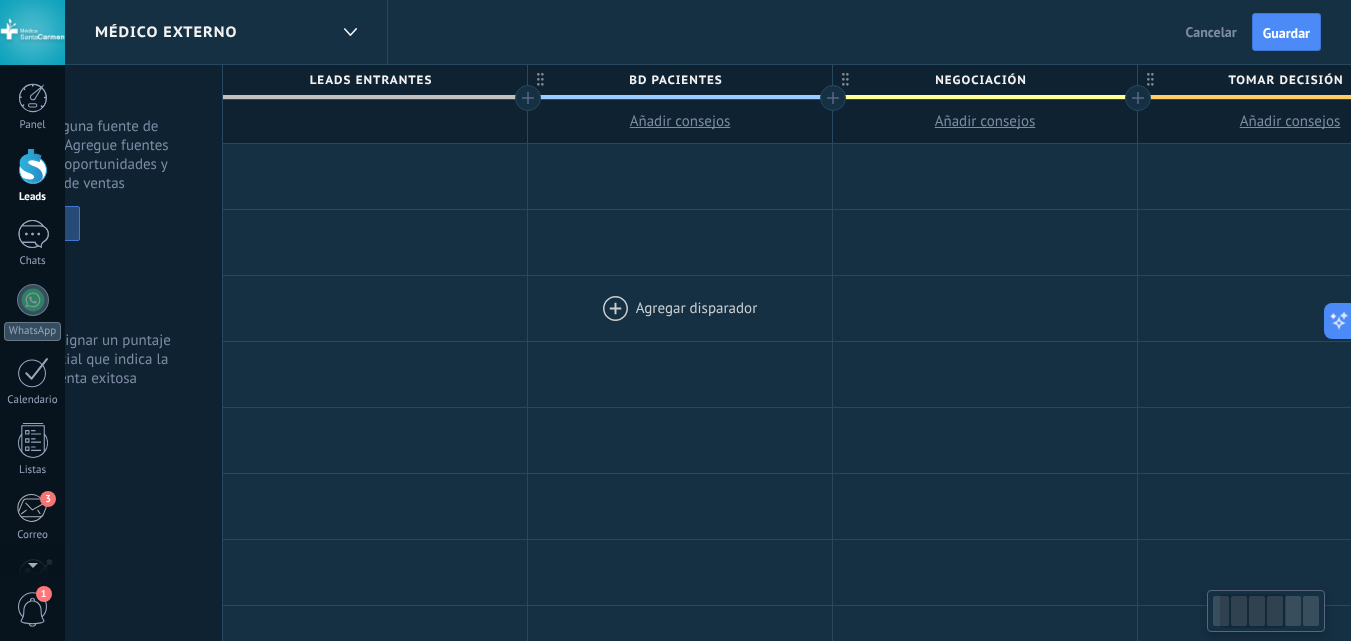 drag, startPoint x: 971, startPoint y: 318, endPoint x: 806, endPoint y: 317, distance: 165.00304 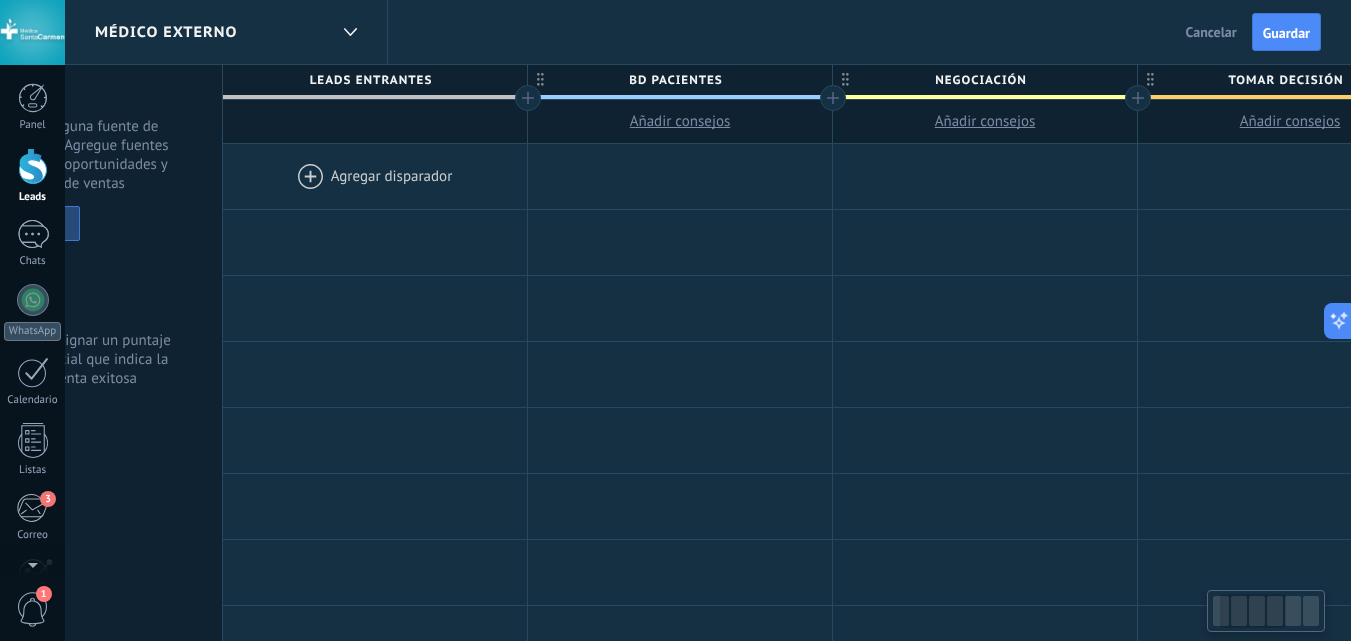 click on "Negociación" at bounding box center [980, 80] 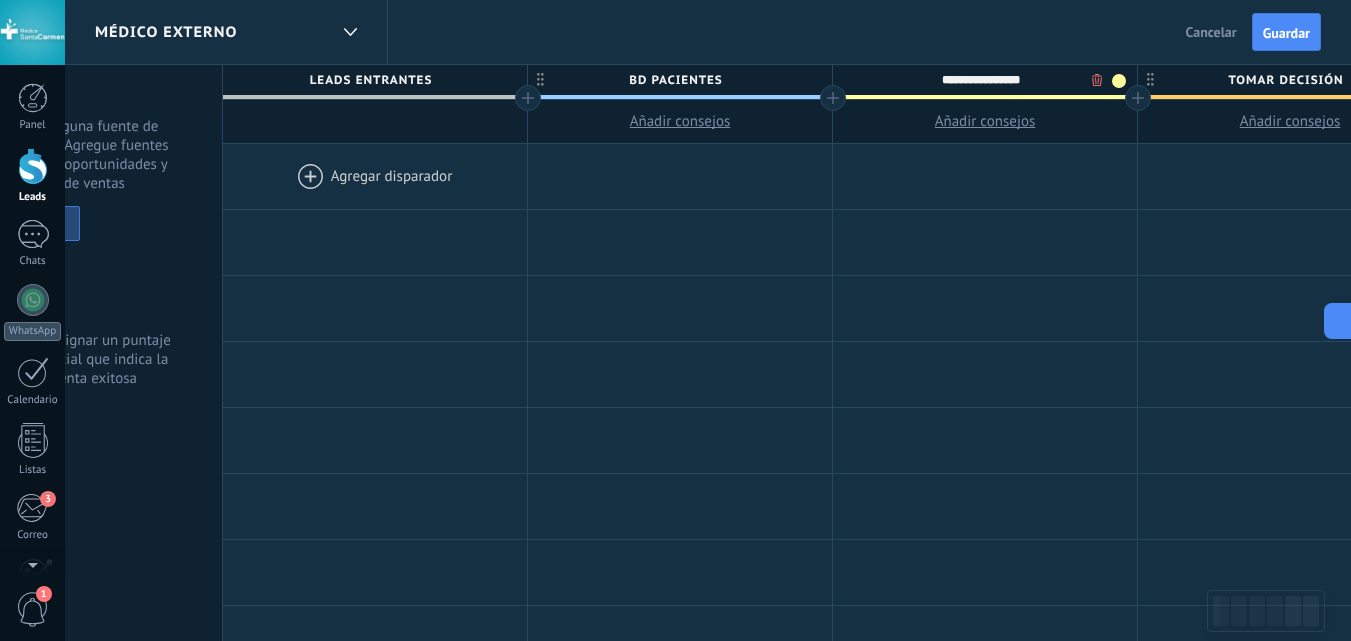 type on "**********" 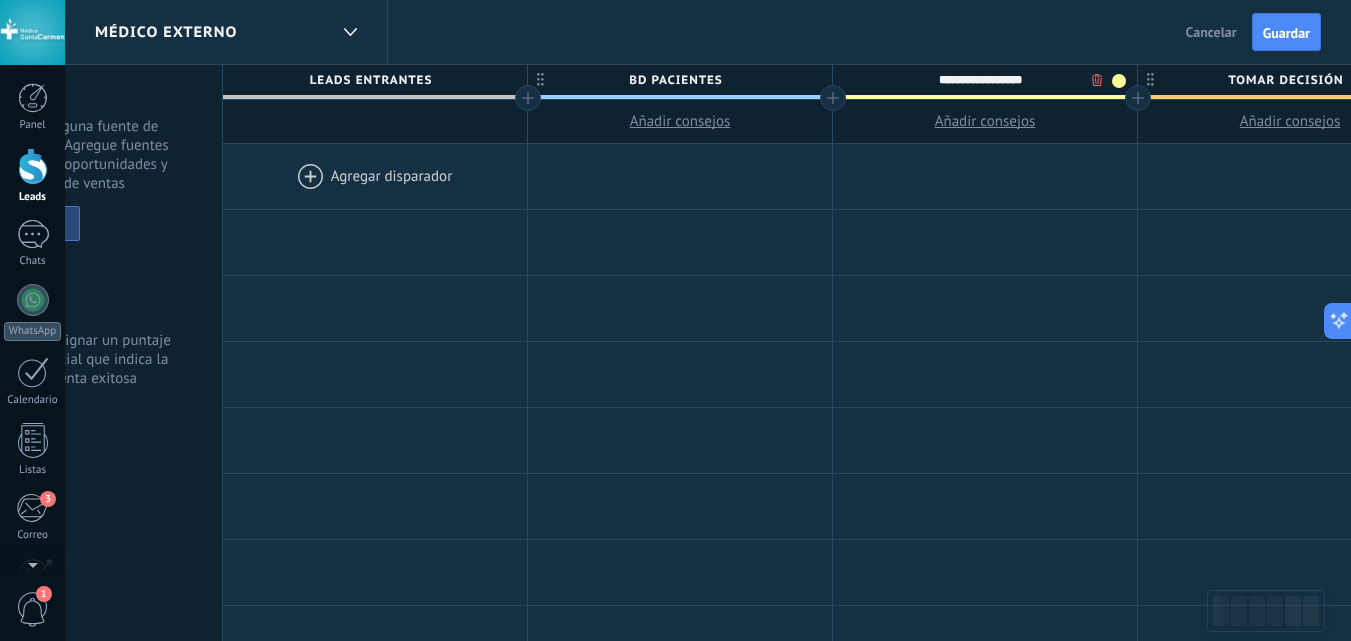 click on "BD Pacientes" at bounding box center (675, 80) 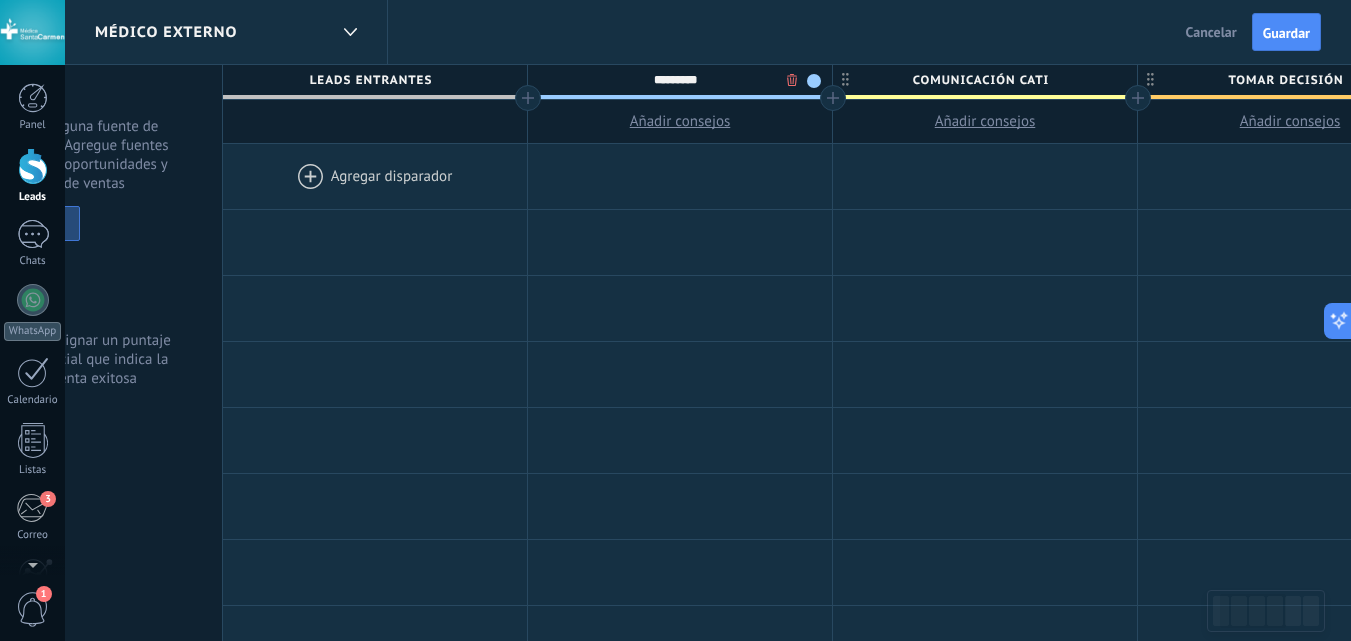 type on "**********" 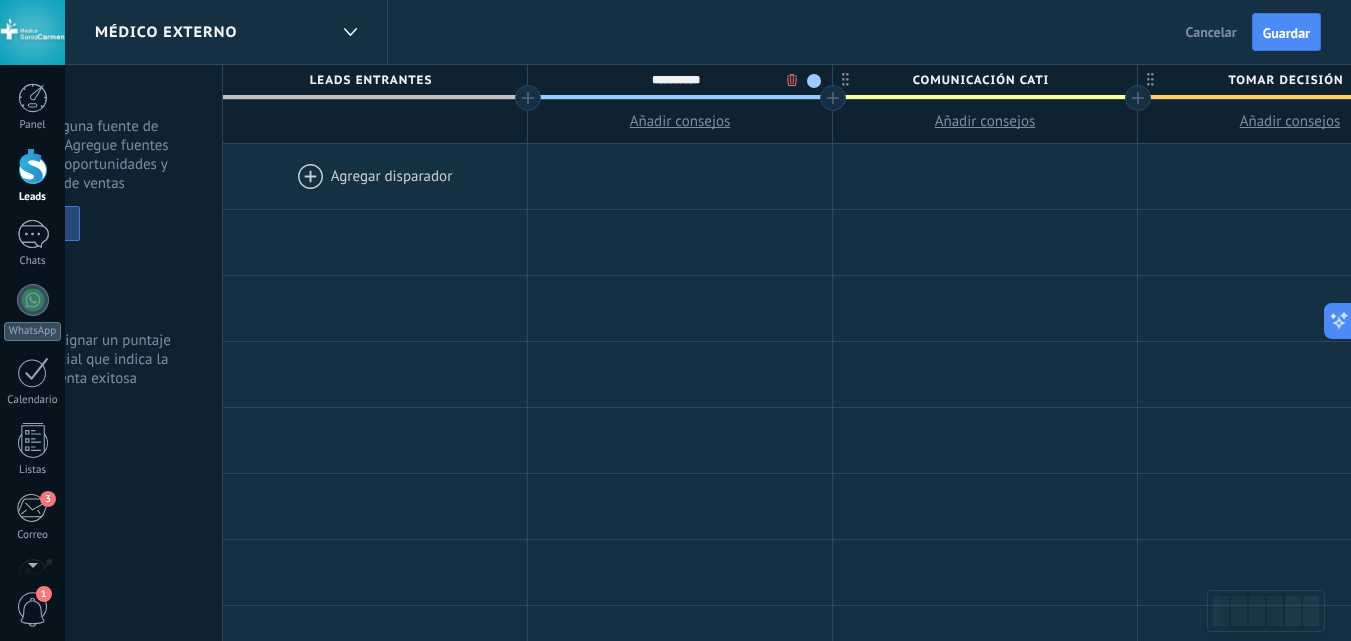 click on "Comunicación CATI" at bounding box center (980, 80) 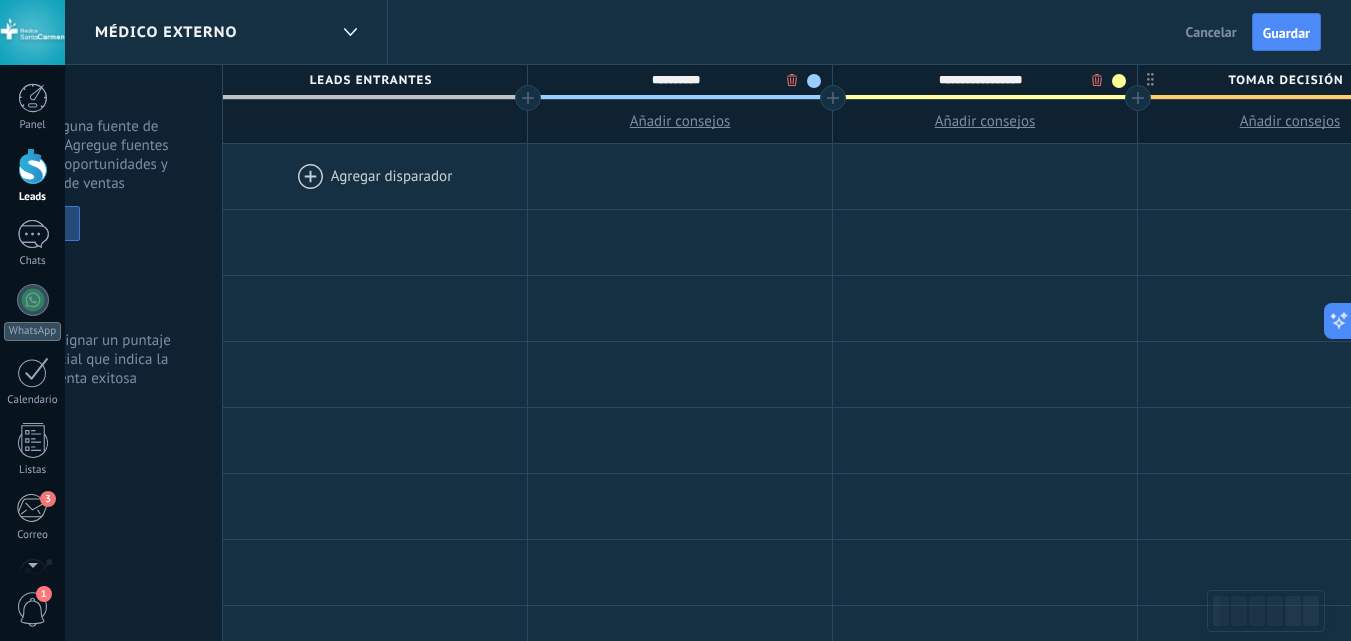 click on "**********" at bounding box center (980, 80) 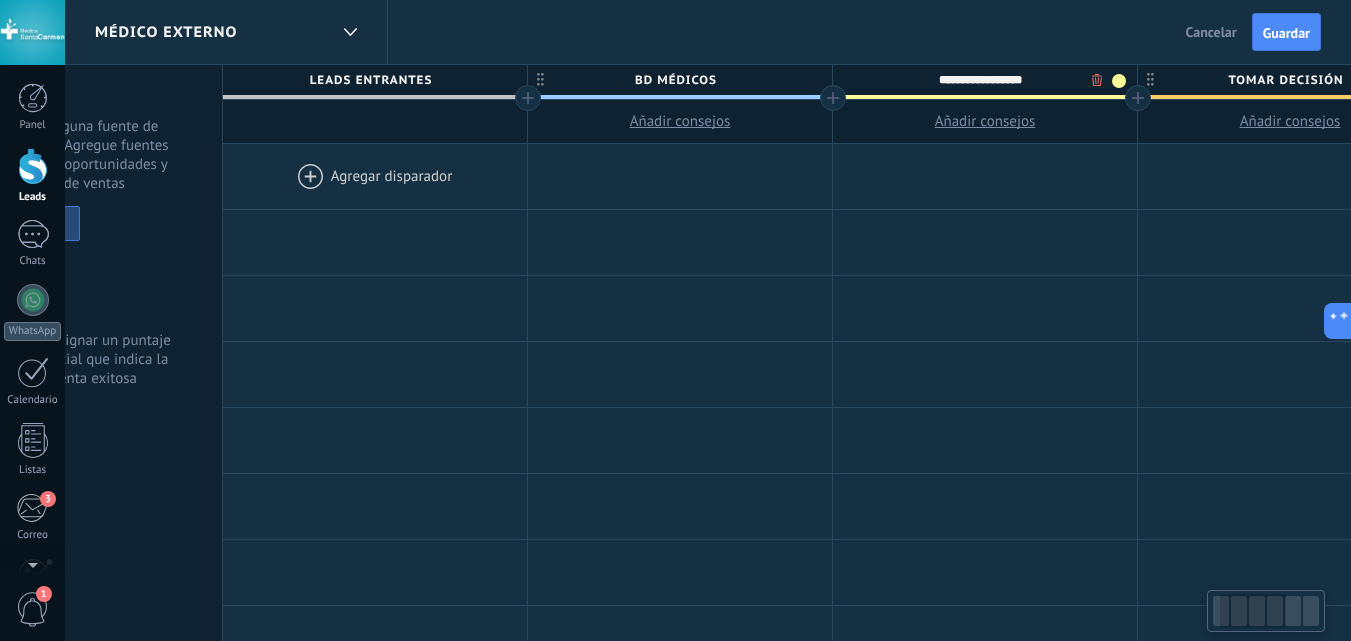 click on "**********" at bounding box center (980, 80) 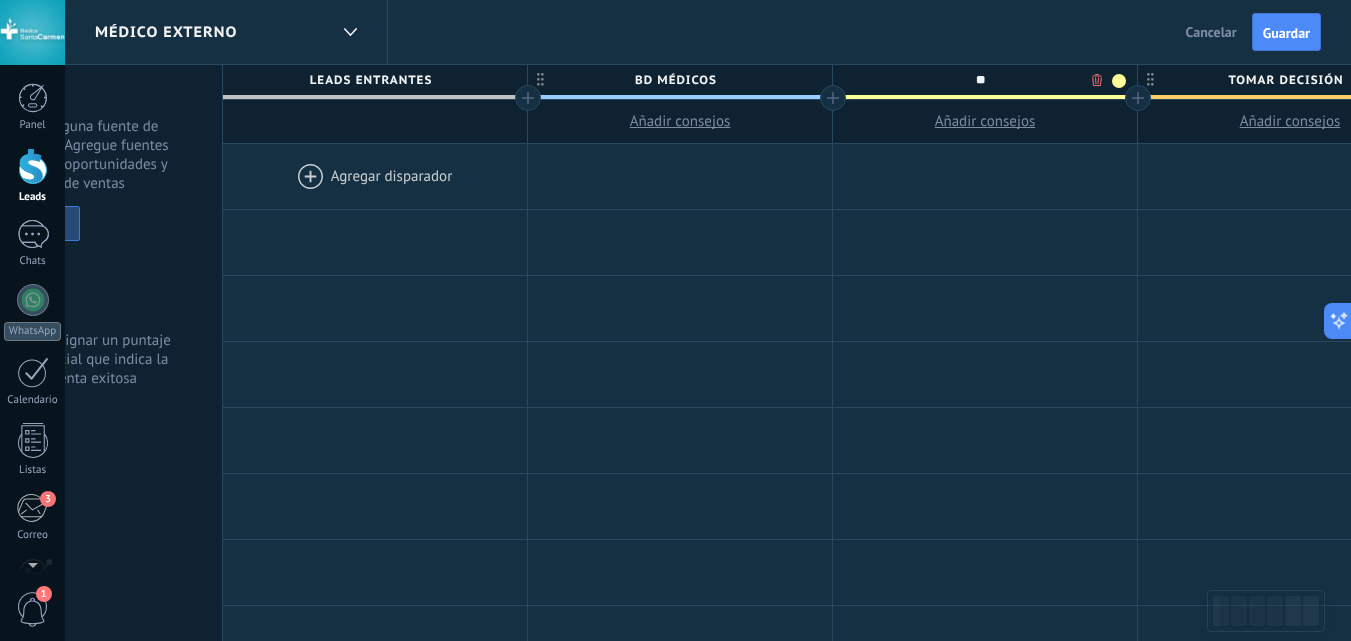 type on "*" 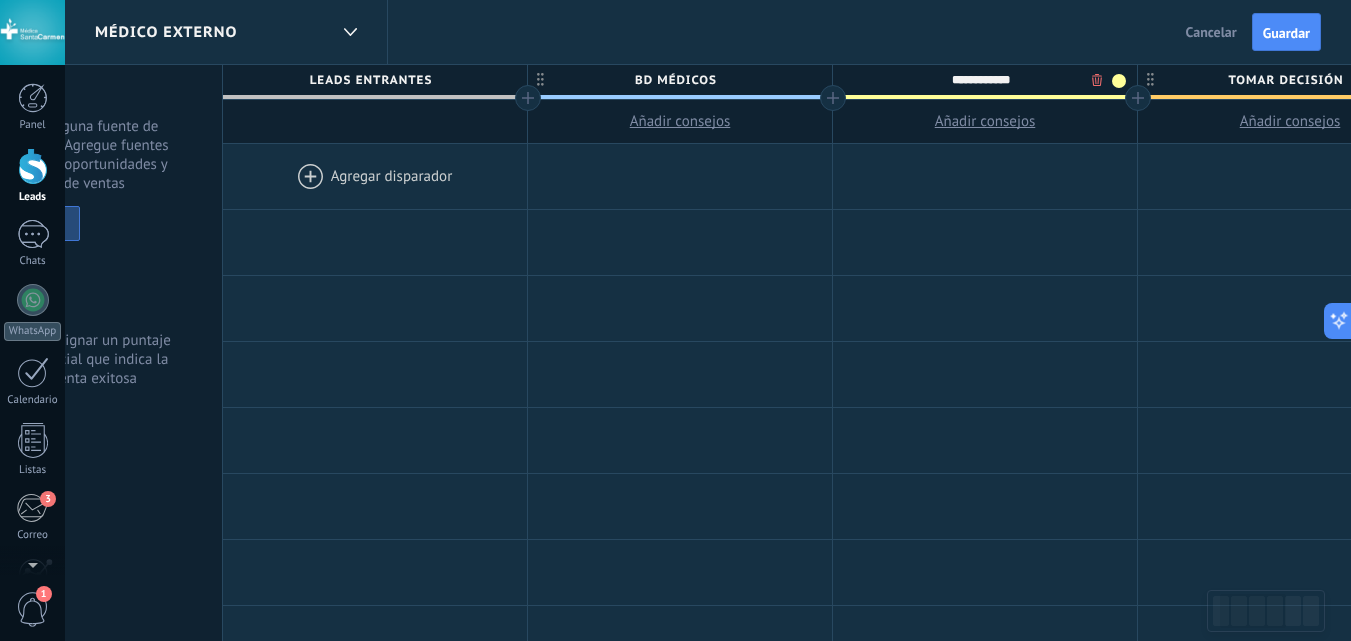 type on "**********" 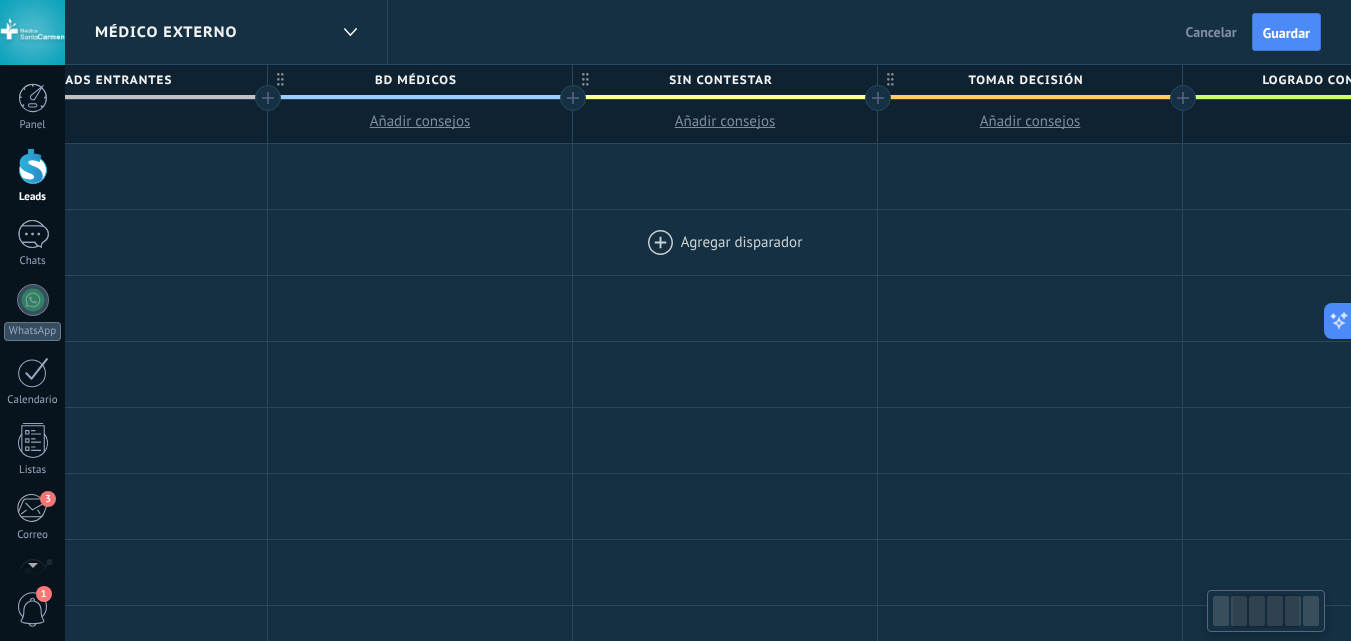 scroll, scrollTop: 0, scrollLeft: 454, axis: horizontal 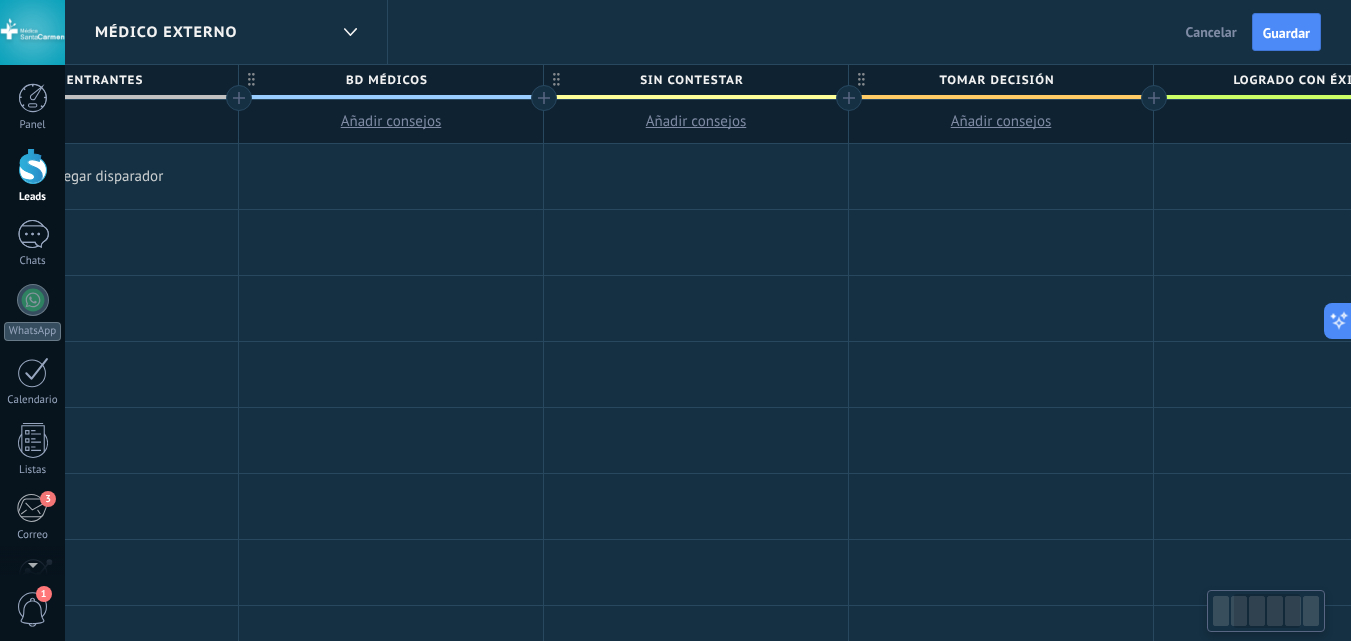 drag, startPoint x: 1140, startPoint y: 281, endPoint x: 1053, endPoint y: 91, distance: 208.97128 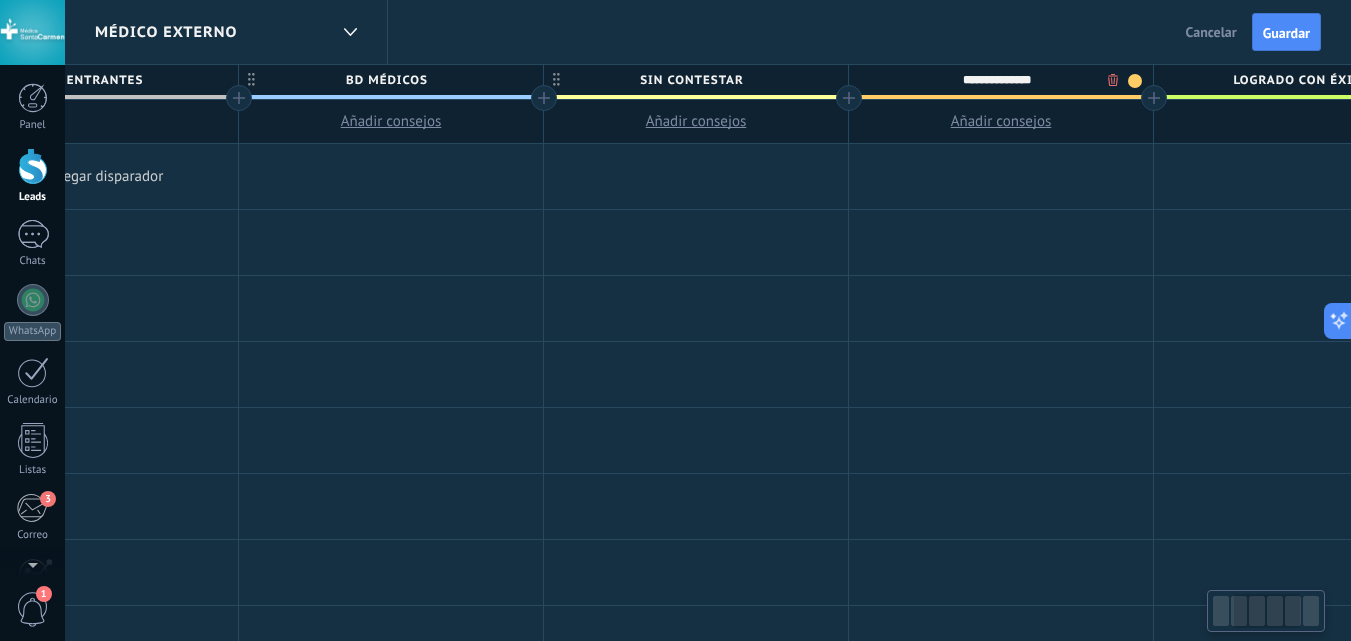 click on "**********" at bounding box center (996, 80) 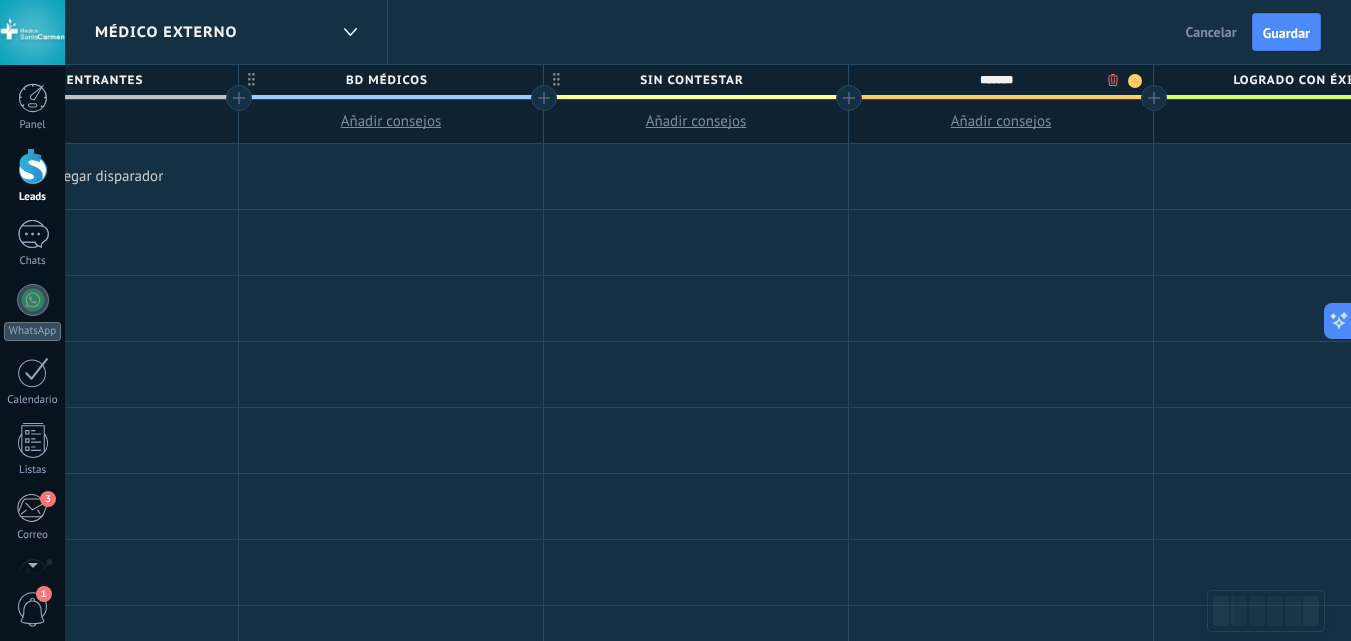 type on "*******" 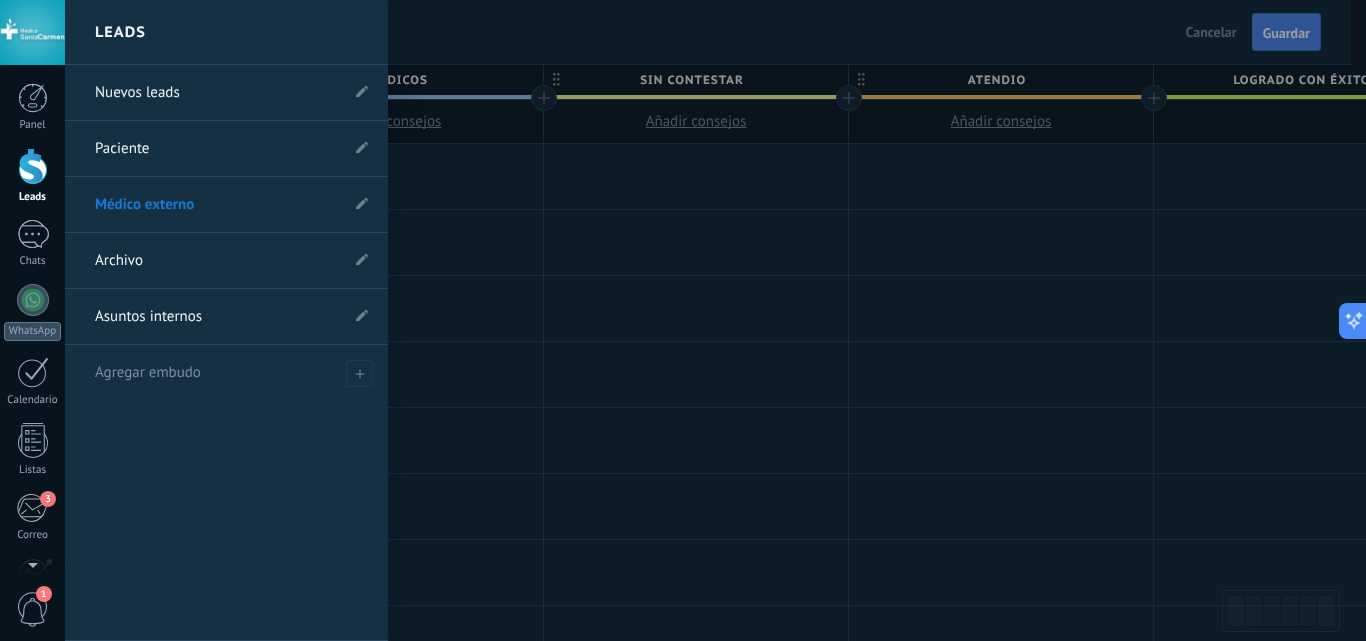 click on "Paciente" at bounding box center [216, 149] 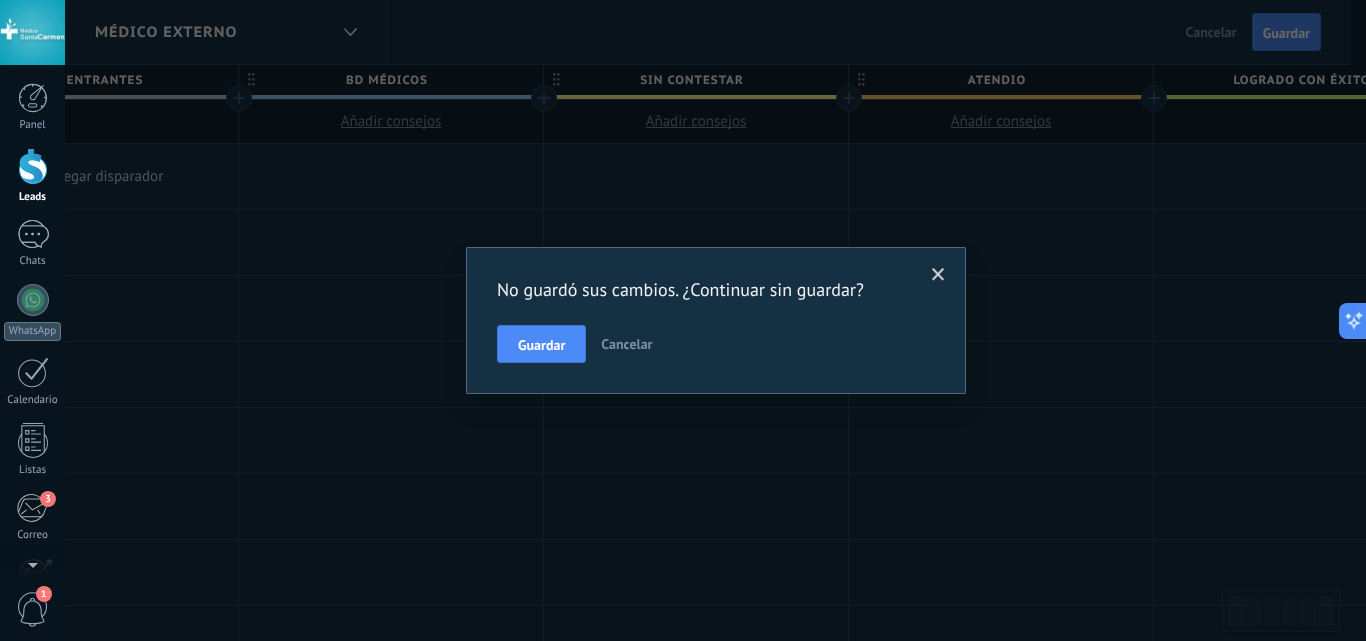 click on "Guardar" at bounding box center [541, 344] 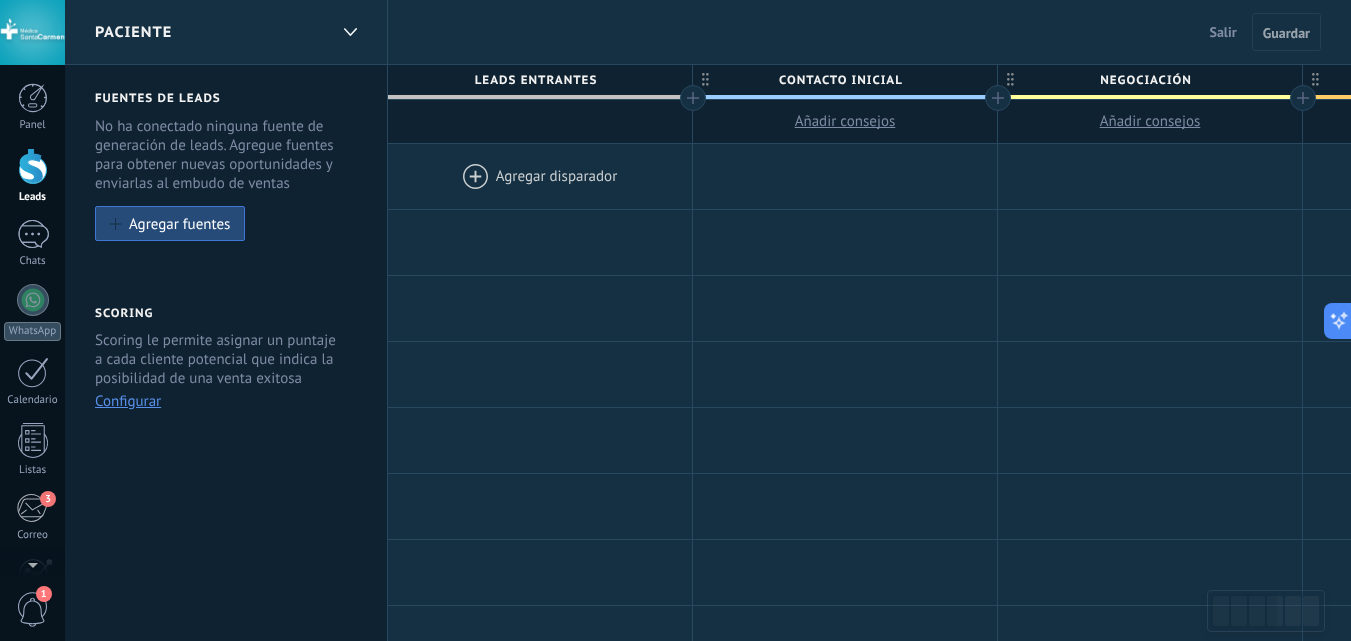 click on "Contacto inicial" at bounding box center (840, 80) 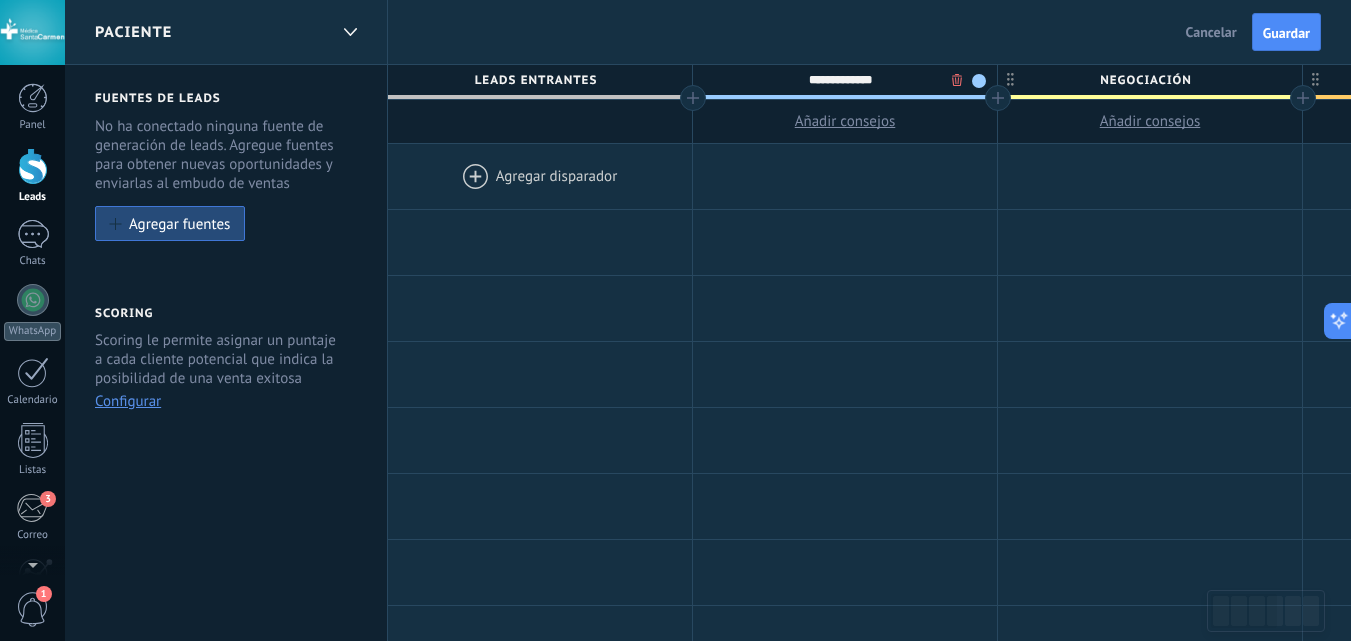 click on "**********" at bounding box center [840, 80] 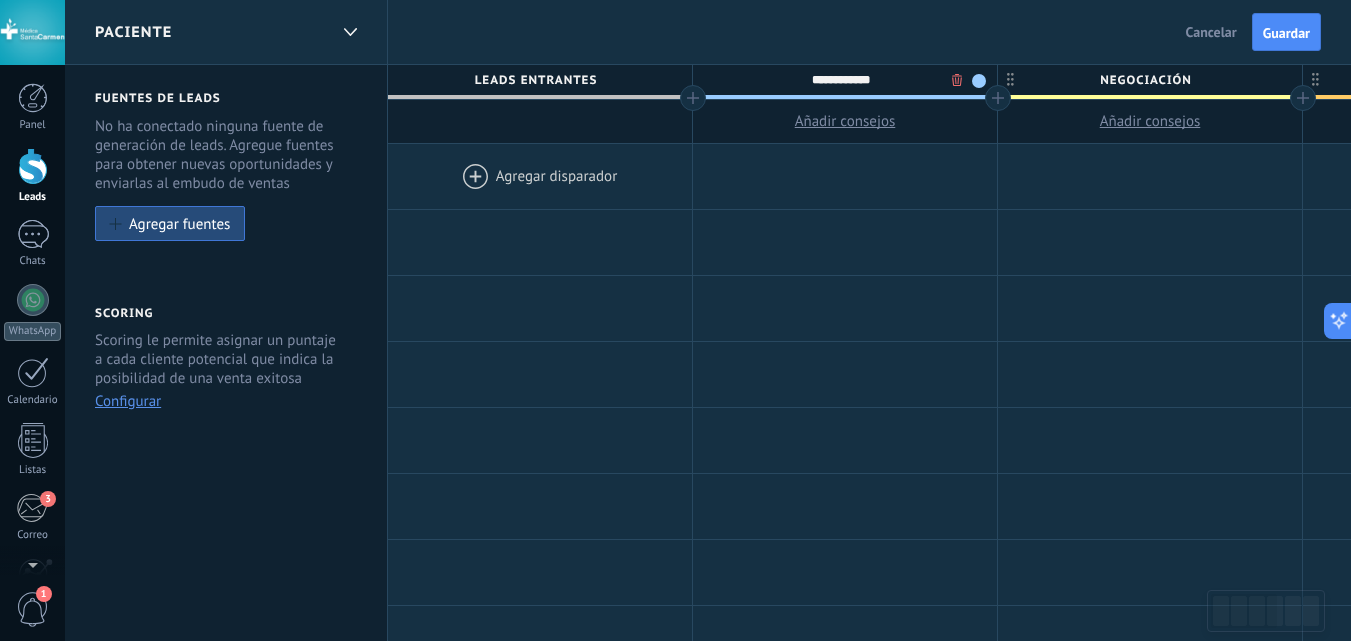 click on "Negociación" at bounding box center [1145, 80] 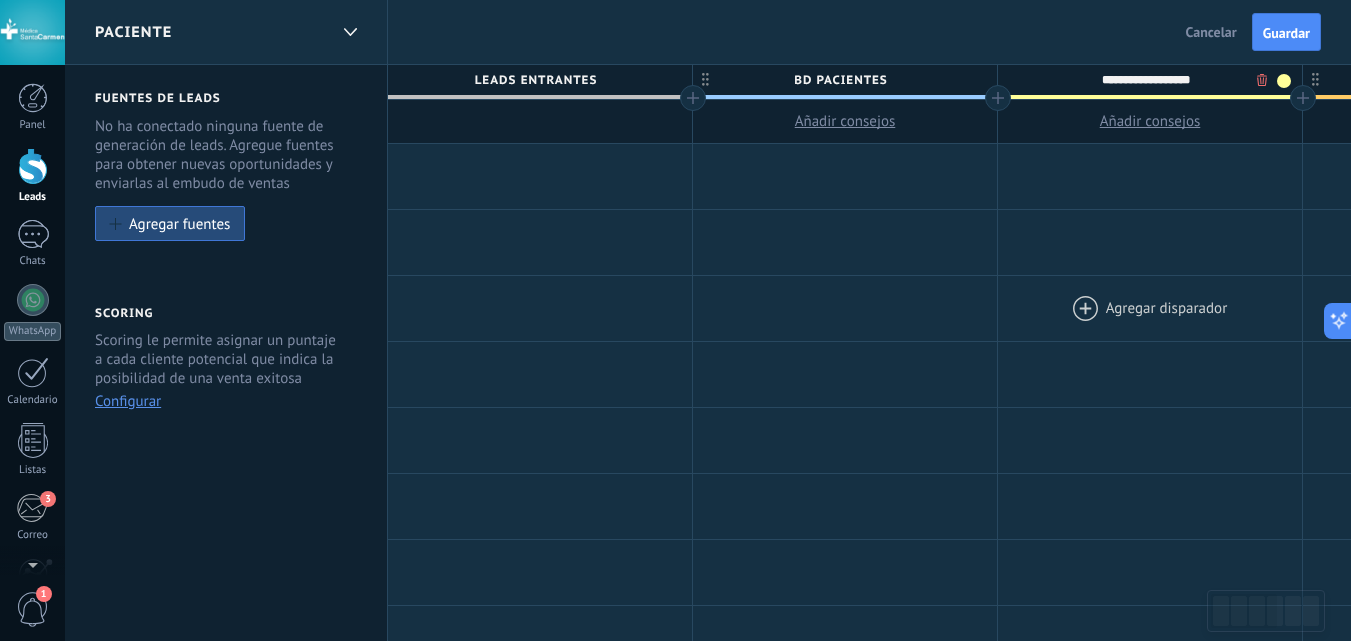 type on "**********" 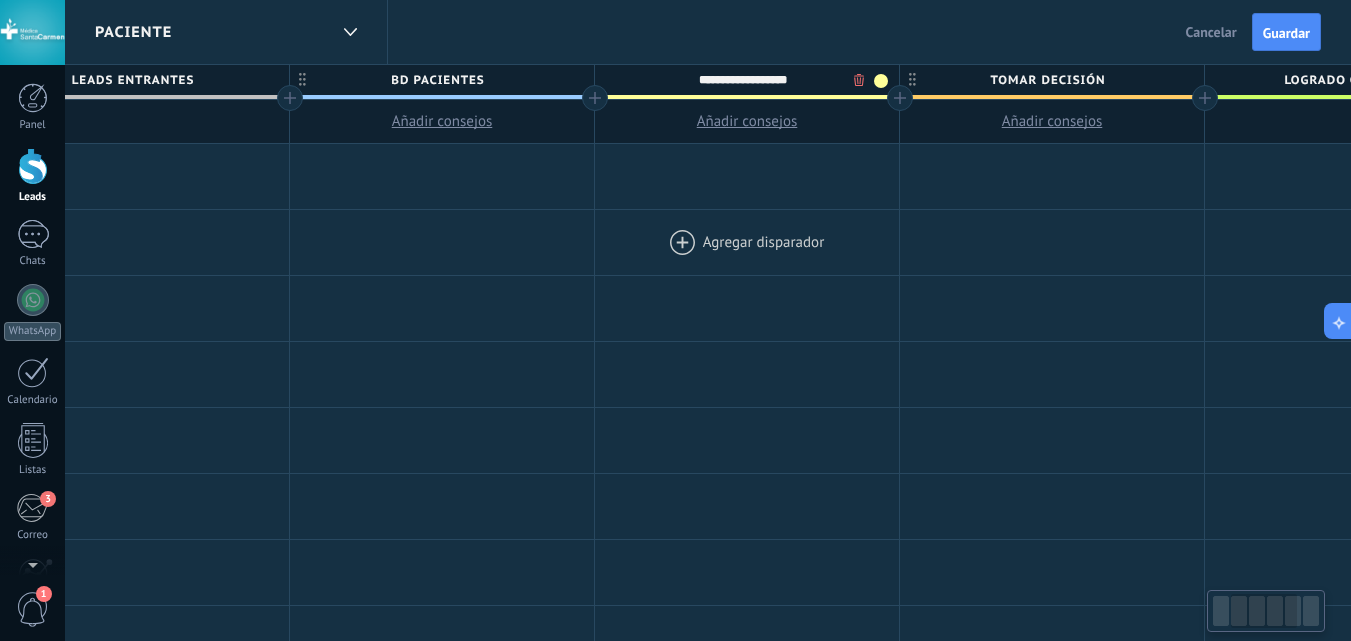 drag, startPoint x: 720, startPoint y: 278, endPoint x: 806, endPoint y: 243, distance: 92.84934 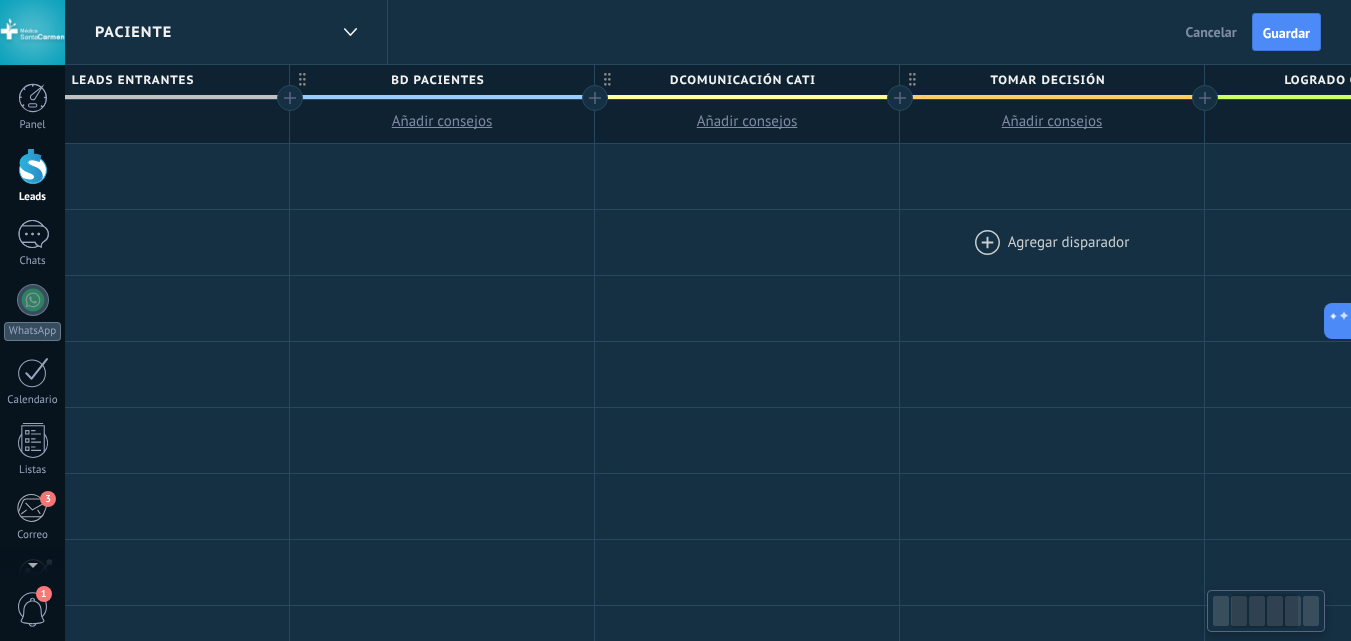 scroll, scrollTop: 0, scrollLeft: 406, axis: horizontal 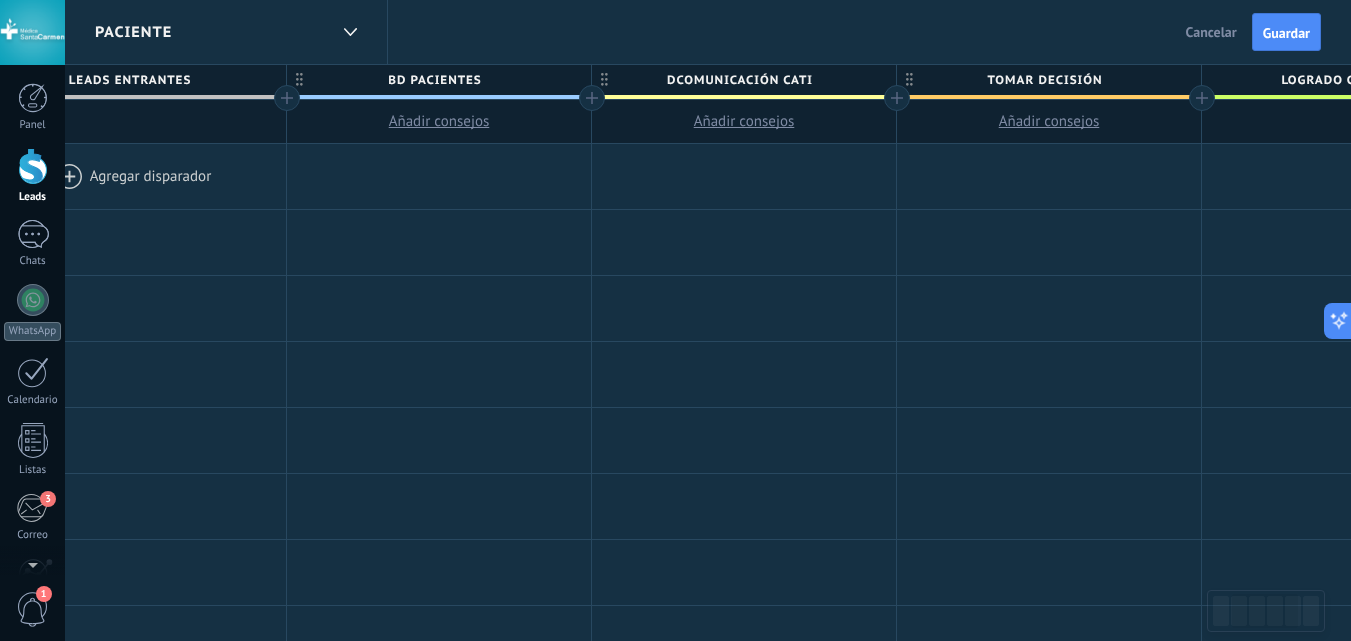 click on "Tomar decisión" at bounding box center (1044, 80) 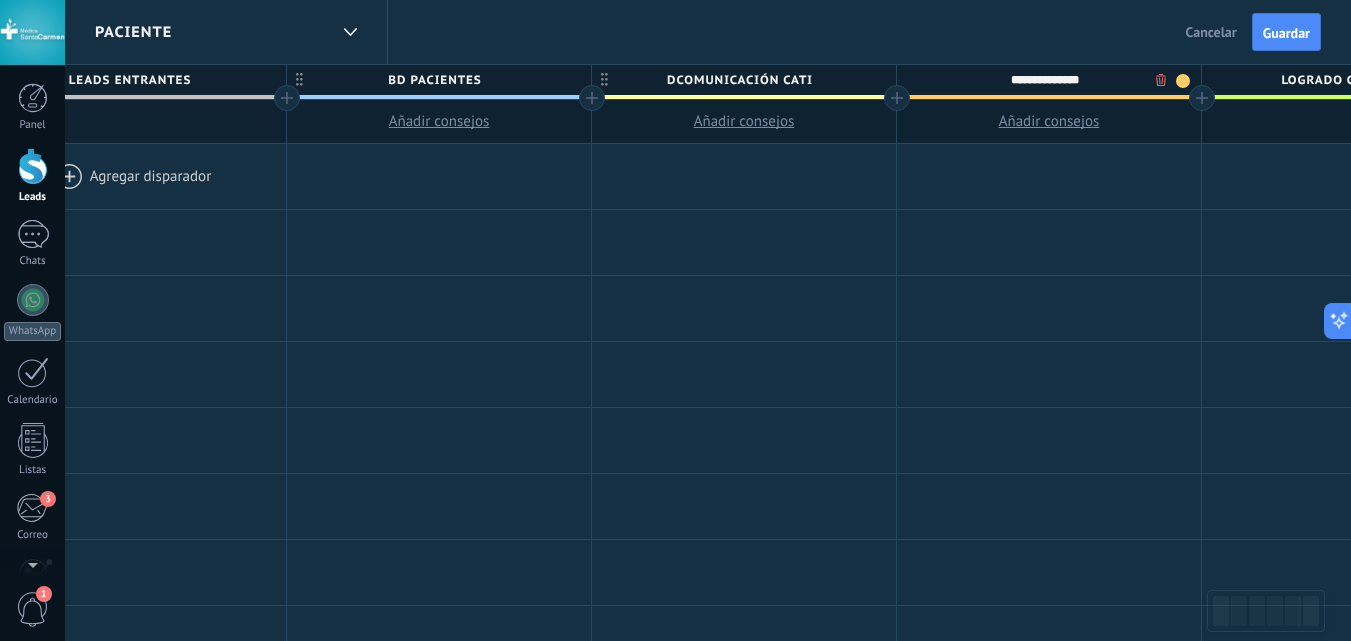 click on ".abccls-1,.abccls-2{fill-rule:evenodd}.abccls-2{fill:#fff} .abfcls-1{fill:none}.abfcls-2{fill:#fff} .abncls-1{isolation:isolate}.abncls-2{opacity:.06}.abncls-2,.abncls-3,.abncls-6{mix-blend-mode:multiply}.abncls-3{opacity:.15}.abncls-4,.abncls-8{fill:#fff}.abncls-5{fill:url(#abnlinear-gradient)}.abncls-6{opacity:.04}.abncls-7{fill:url(#abnlinear-gradient-2)}.abncls-8{fill-rule:evenodd} .abqst0{fill:#ffa200} .abwcls-1{fill:#252525} .cls-1{isolation:isolate} .acicls-1{fill:none} .aclcls-1{fill:#232323} .acnst0{display:none} .addcls-1,.addcls-2{fill:none;stroke-miterlimit:10}.addcls-1{stroke:#dfe0e5}.addcls-2{stroke:#a1a7ab} .adecls-1,.adecls-2{fill:none;stroke-miterlimit:10}.adecls-1{stroke:#dfe0e5}.adecls-2{stroke:#a1a7ab} .adqcls-1{fill:#8591a5;fill-rule:evenodd} .aeccls-1{fill:#5c9f37} .aeecls-1{fill:#f86161} .aejcls-1{fill:#8591a5;fill-rule:evenodd} .aekcls-1{fill-rule:evenodd} .aelcls-1{fill-rule:evenodd;fill:currentColor} .aemcls-1{fill-rule:evenodd;fill:currentColor} .aencls-2{fill:#f86161;opacity:.3}" at bounding box center [675, 320] 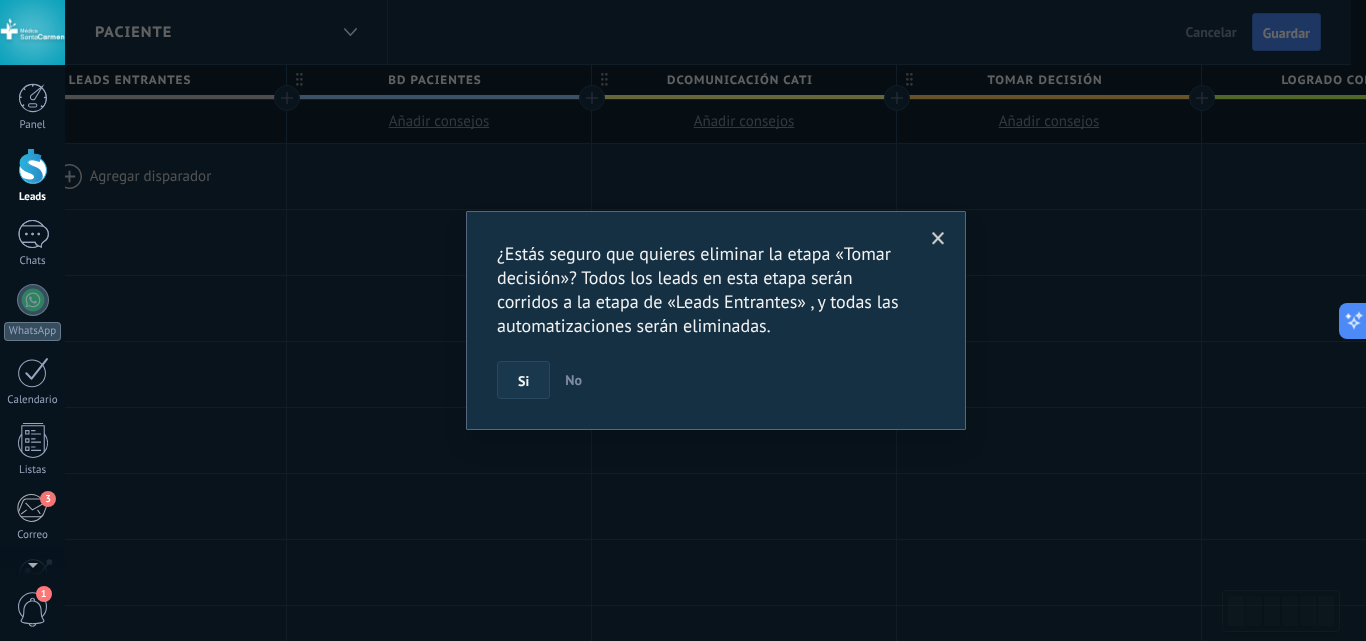 click on "Si" at bounding box center (523, 380) 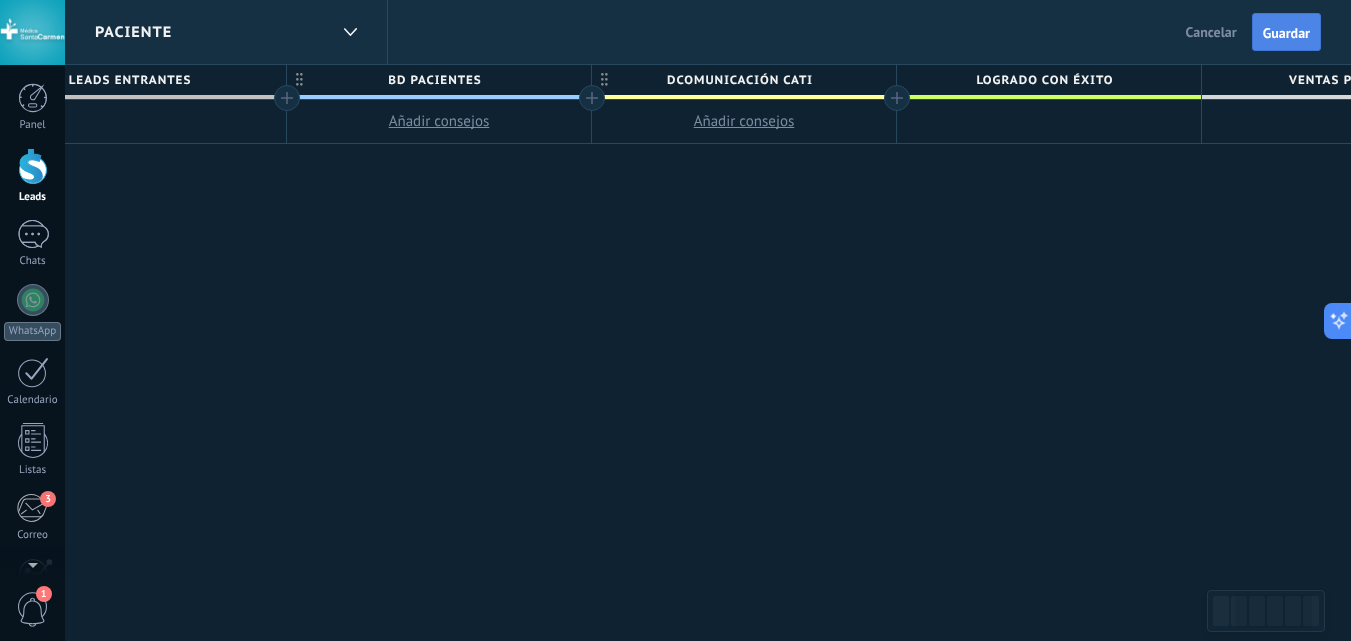 click on "Guardar" at bounding box center (1286, 33) 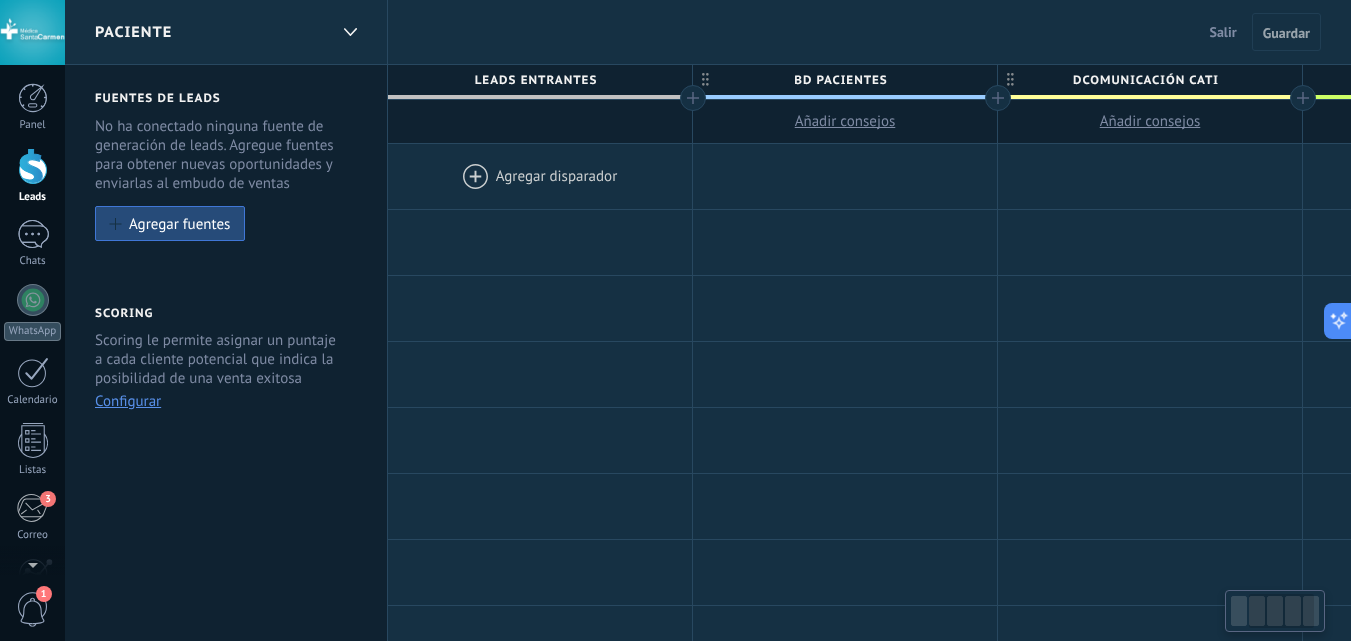 scroll, scrollTop: 0, scrollLeft: 406, axis: horizontal 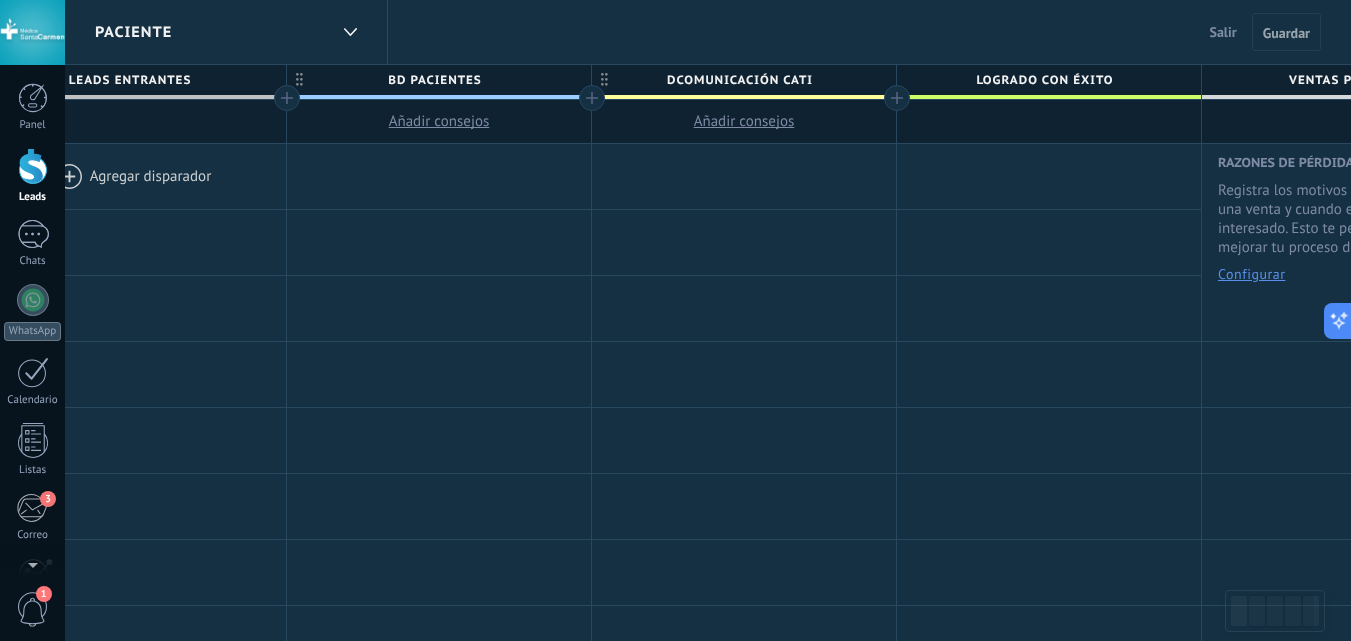 click on "Paciente" at bounding box center (211, 32) 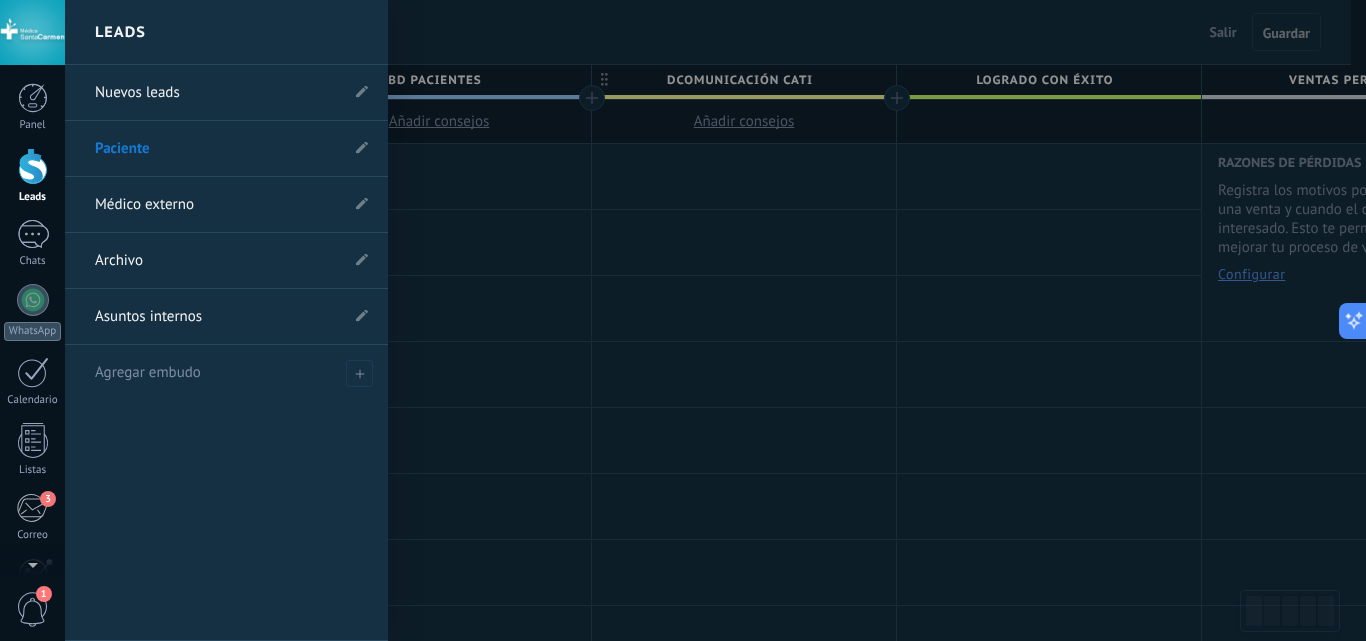 click on "Nuevos leads" at bounding box center [216, 93] 